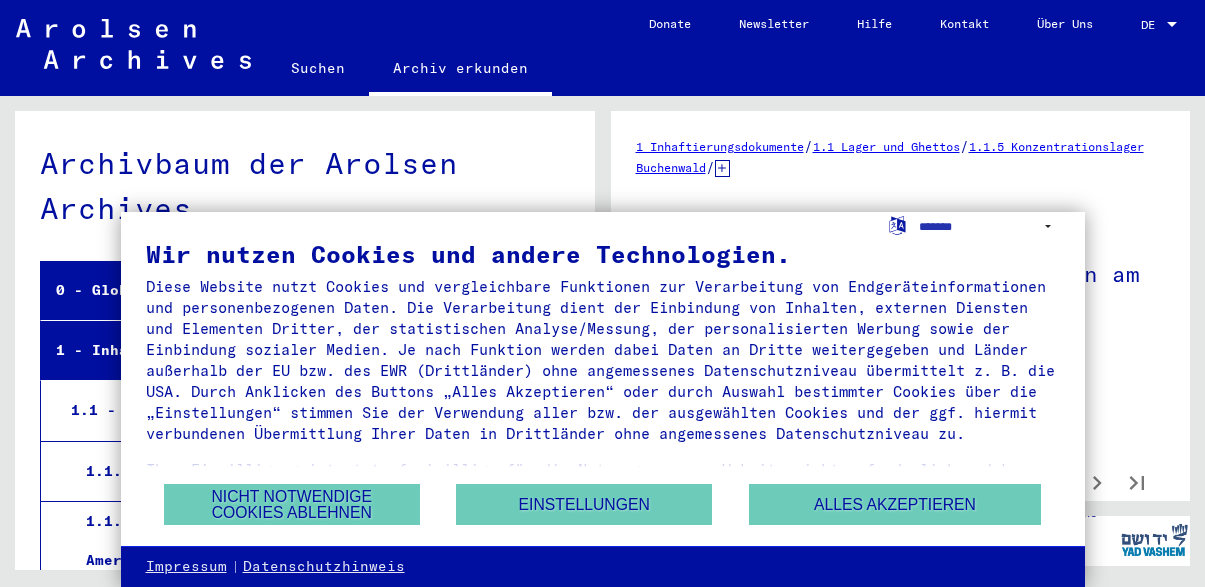 scroll, scrollTop: 0, scrollLeft: 0, axis: both 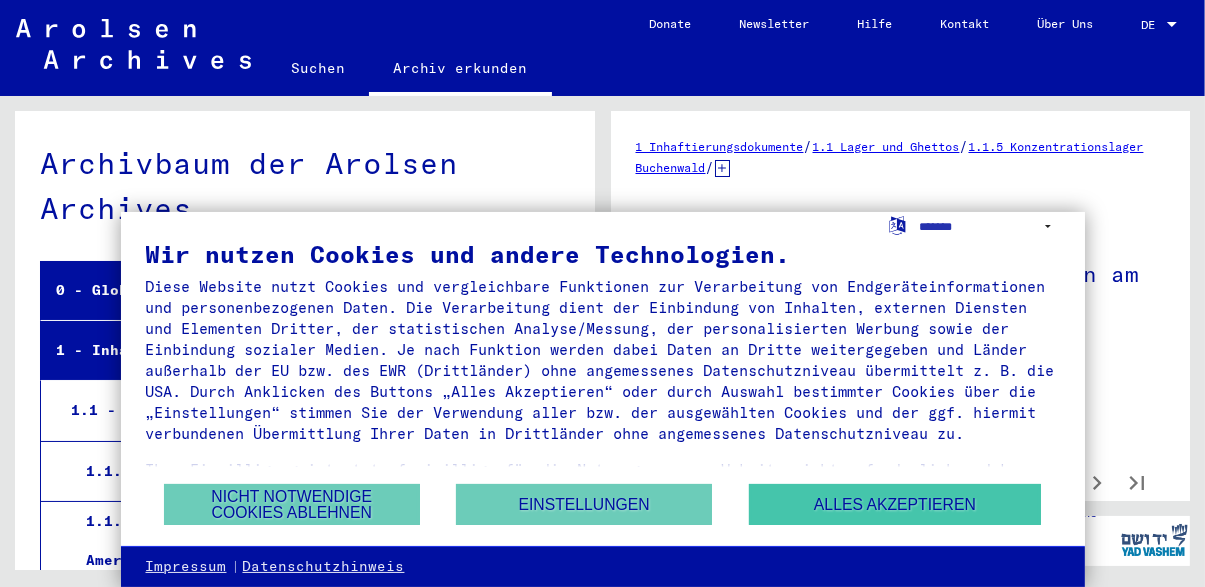 click on "Alles akzeptieren" at bounding box center [895, 504] 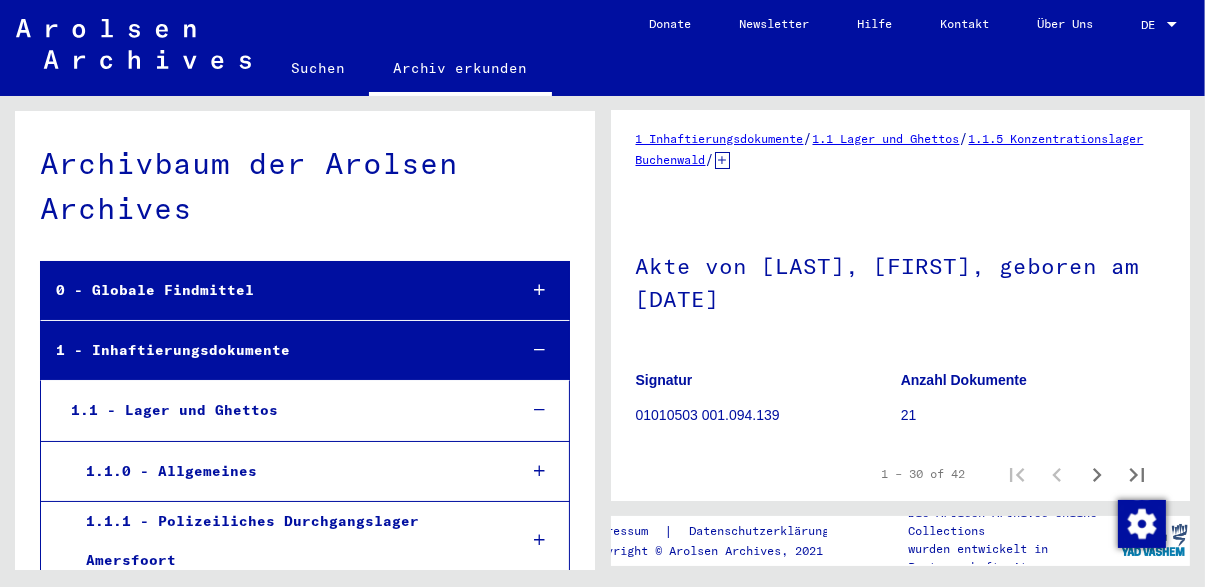 scroll, scrollTop: 20, scrollLeft: 0, axis: vertical 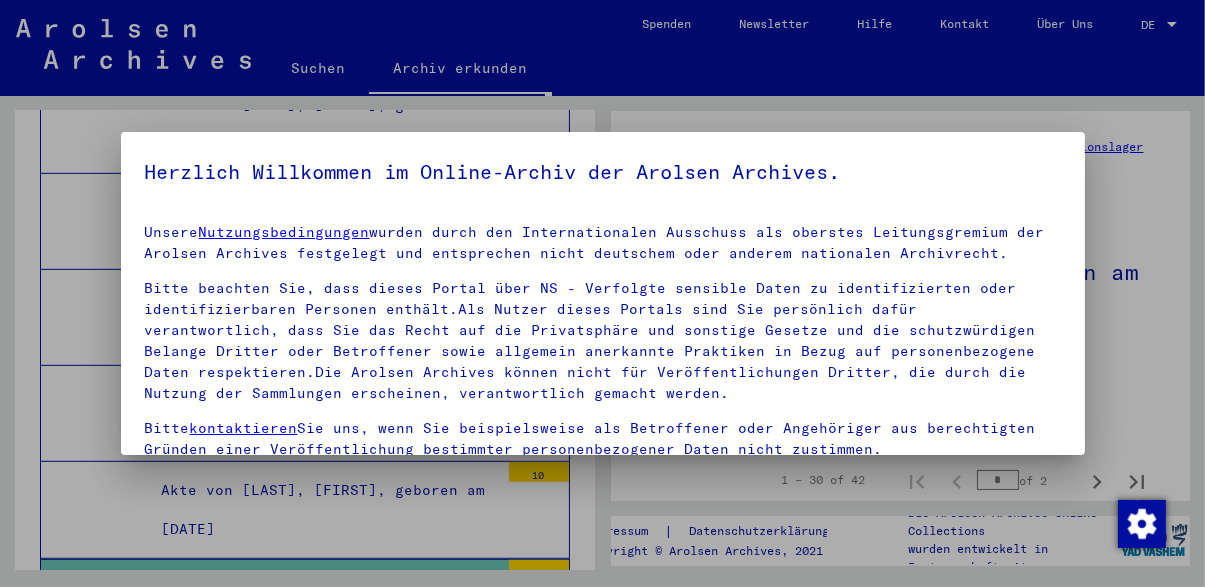 click at bounding box center [602, 293] 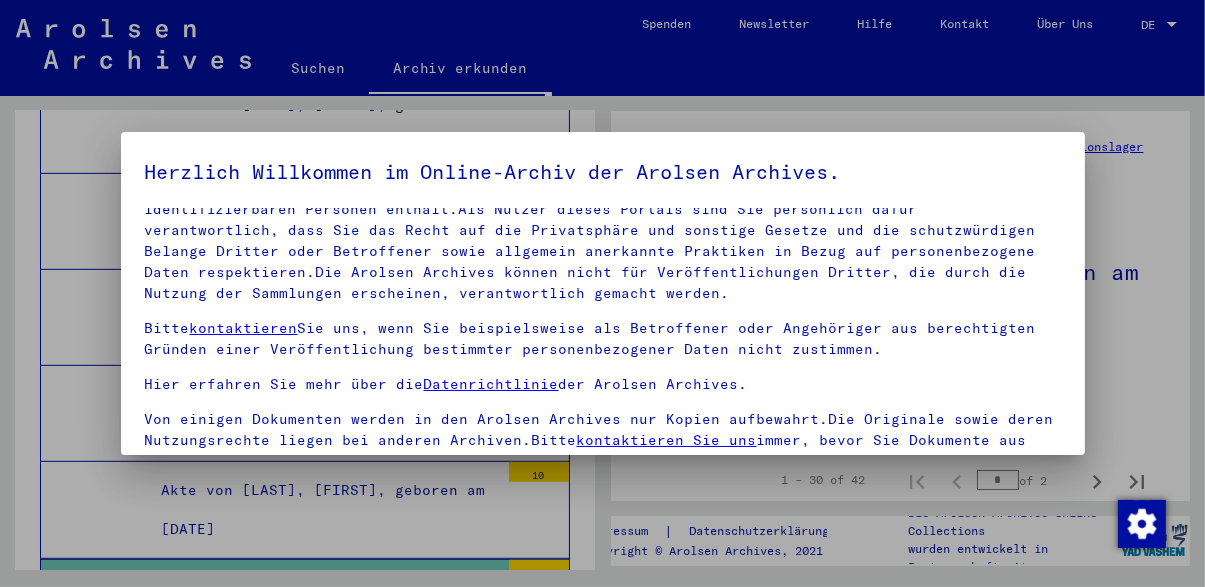 scroll, scrollTop: 166, scrollLeft: 0, axis: vertical 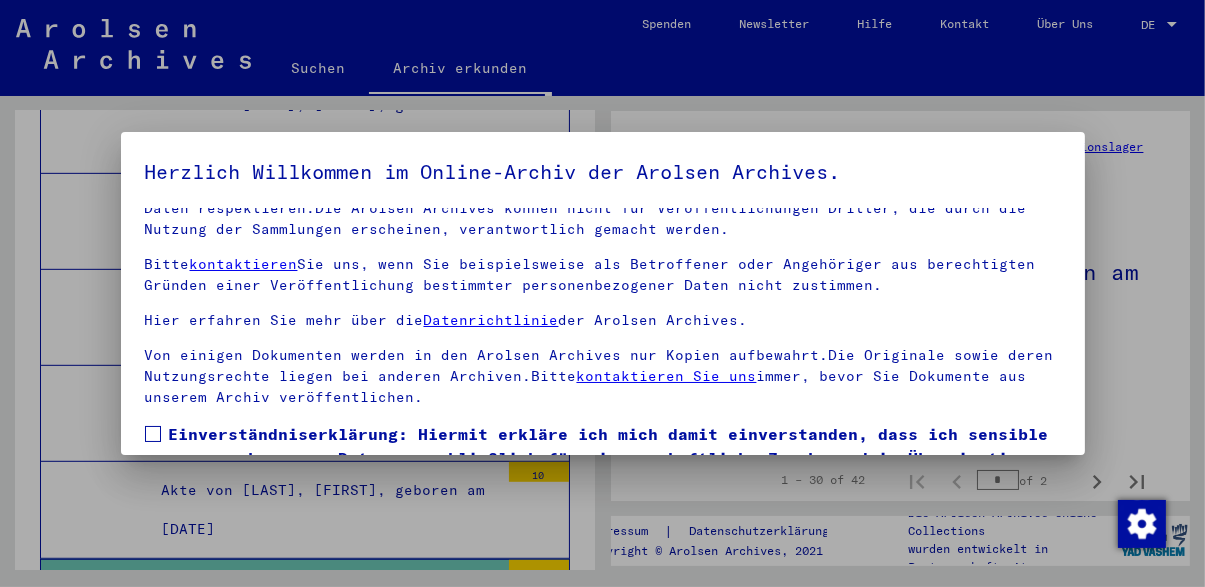 click at bounding box center [153, 434] 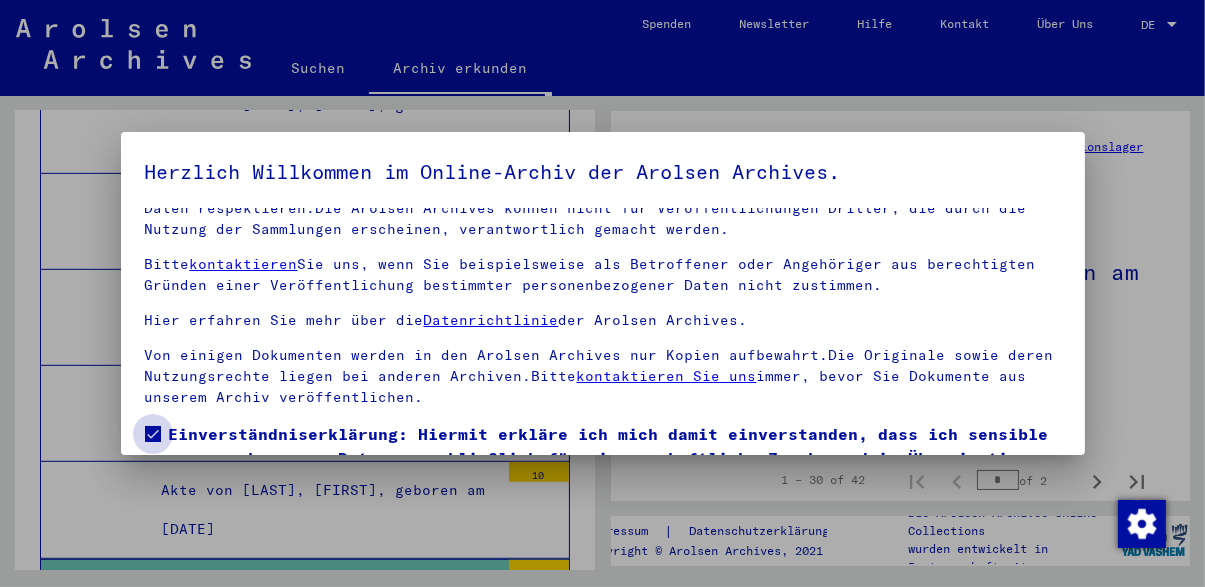 click on "Einverständniserklärung: Hiermit erkläre ich mich damit einverstanden, dass ich sensible personenbezogene Daten ausschließlich für wissenschaftliche Zwecke und in Übereinstimmung mit den geltenden nationalen Gesetzen und Bestimmungen nutze. Mir ist bewusst, dass ein Verstoß gegen diese Gesetze und/oder Bestimmungen strafrechtliche Konsequenzen nach sich ziehen kann." at bounding box center [615, 482] 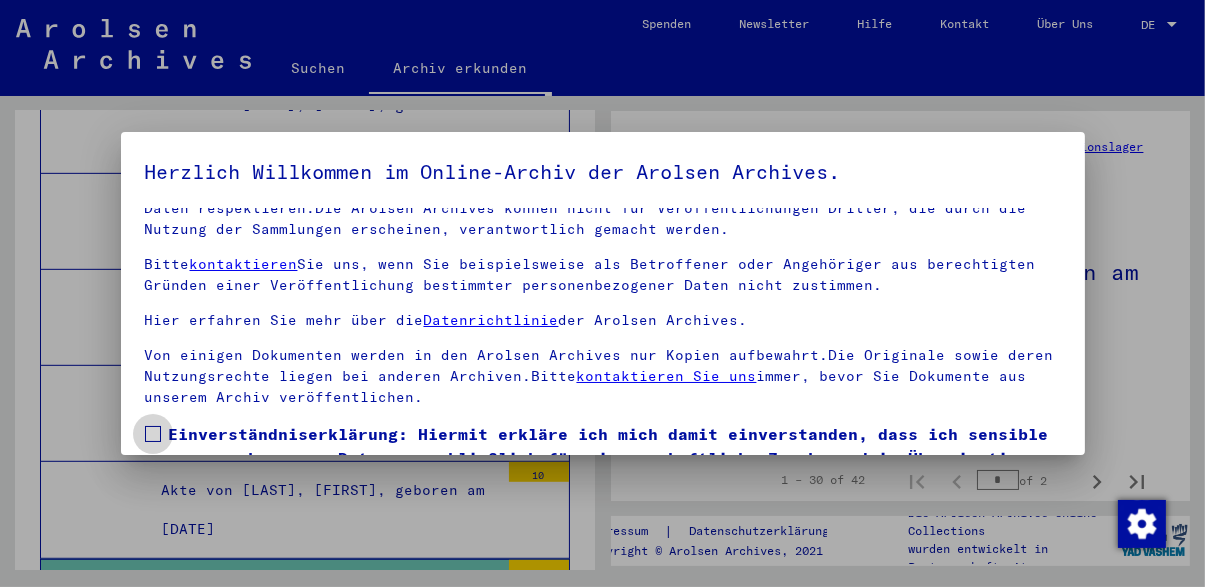 click at bounding box center (153, 434) 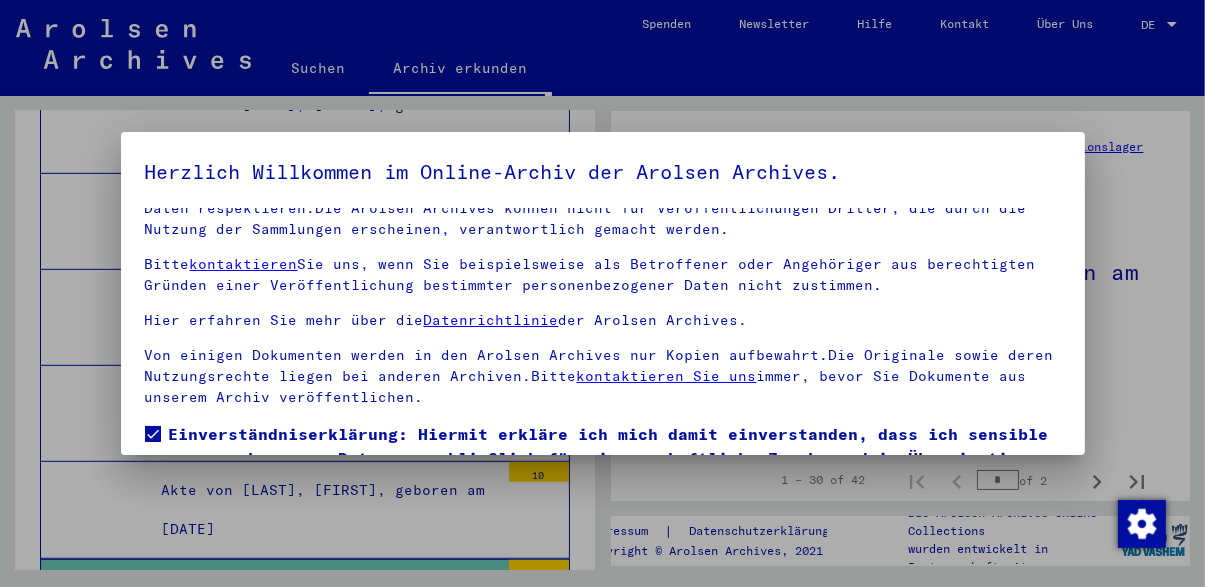 click on "Herzlich Willkommen im Online-Archiv der Arolsen Archives.  Unsere  Nutzungsbedingungen  wurden durch den Internationalen Ausschuss als oberstes Leitungsgremium der Arolsen Archives festgelegt und entsprechen nicht deutschem oder anderem nationalen Archivrecht. Bitte beachten Sie, dass dieses Portal über NS - Verfolgte sensible Daten zu identifizierten oder identifizierbaren Personen enthält.Als Nutzer dieses Portals sind Sie persönlich dafür verantwortlich, dass Sie das Recht auf die Privatsphäre und sonstige Gesetze und die schutzwürdigen Belange Dritter oder Betroffener sowie allgemein anerkannte Praktiken in Bezug auf personenbezogene Daten respektieren.Die Arolsen Archives können nicht für Veröffentlichungen Dritter, die durch die Nutzung der Sammlungen erscheinen, verantwortlich gemacht werden. Bitte  kontaktieren  Sie uns, wenn Sie beispielsweise als Betroffener oder Angehöriger aus berechtigten Gründen einer Veröffentlichung bestimmter personenbezogener Daten nicht zustimmen." at bounding box center [603, 373] 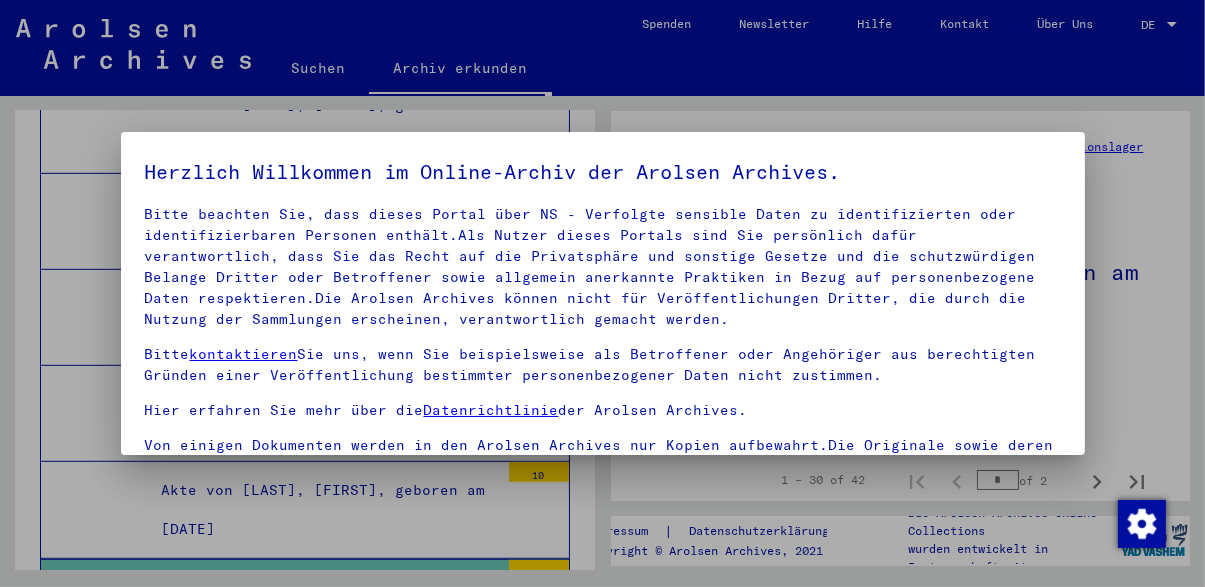 scroll, scrollTop: 166, scrollLeft: 0, axis: vertical 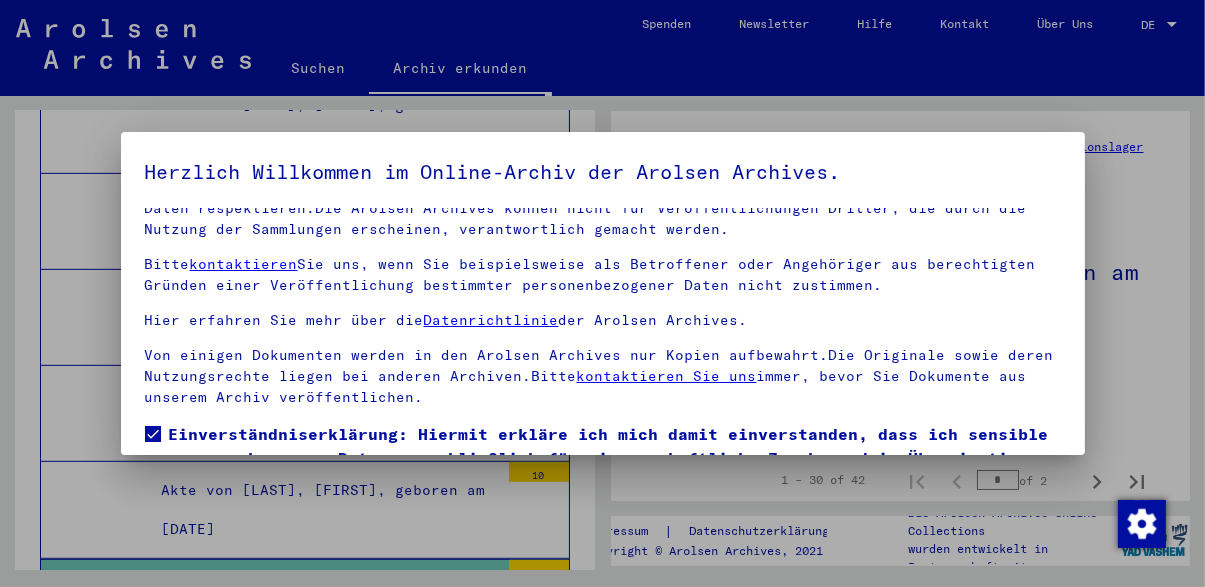 click at bounding box center (602, 293) 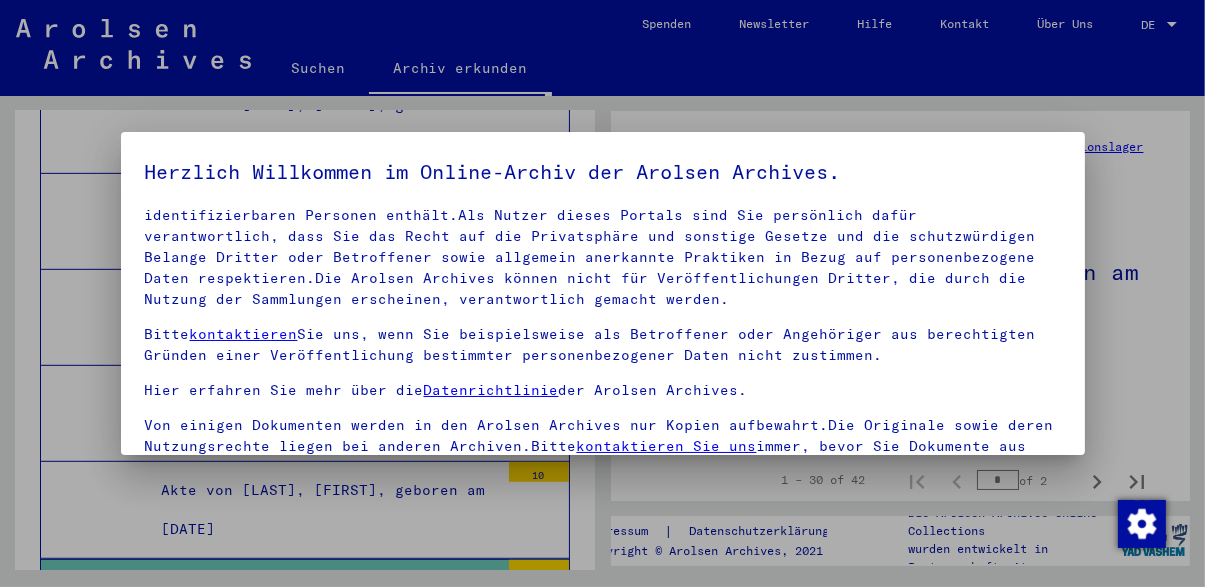 scroll, scrollTop: 166, scrollLeft: 0, axis: vertical 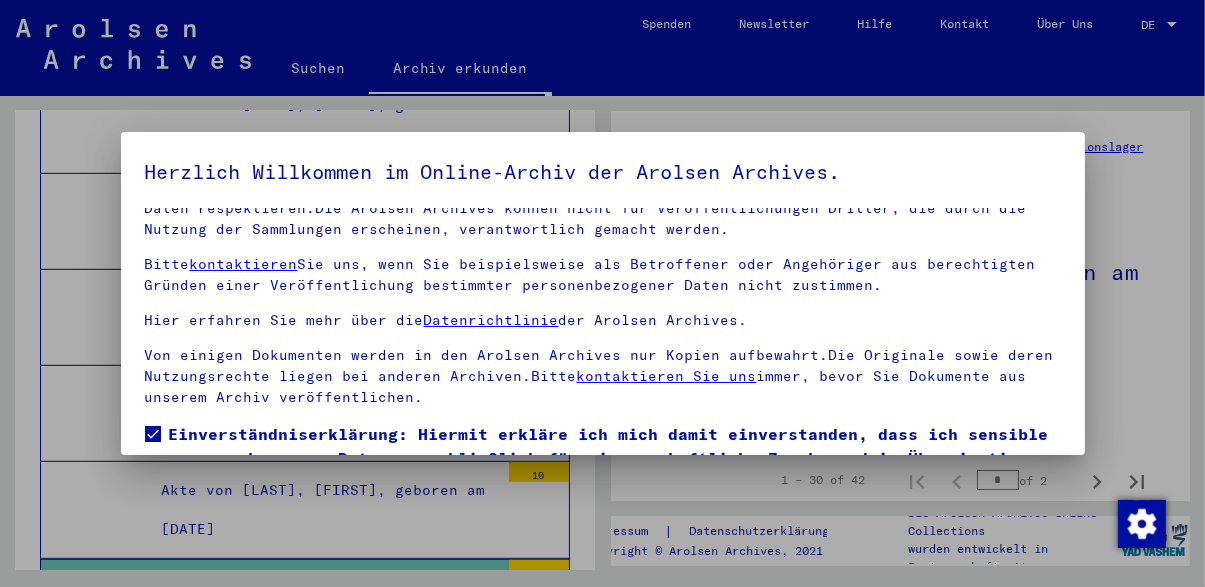 click at bounding box center [1142, 524] 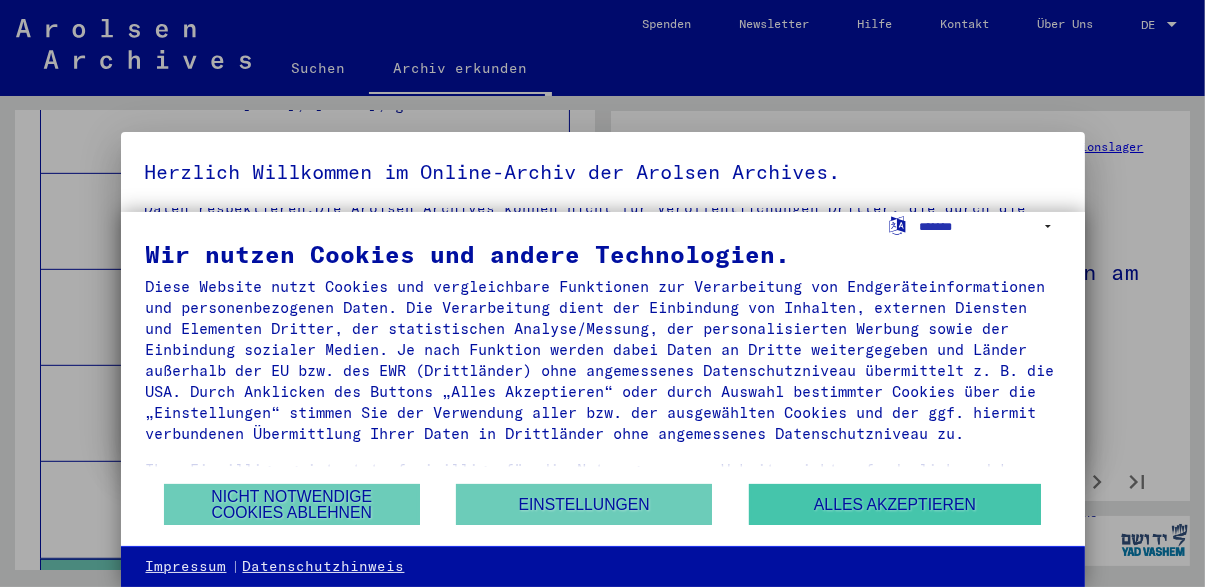 click on "Alles akzeptieren" at bounding box center [895, 504] 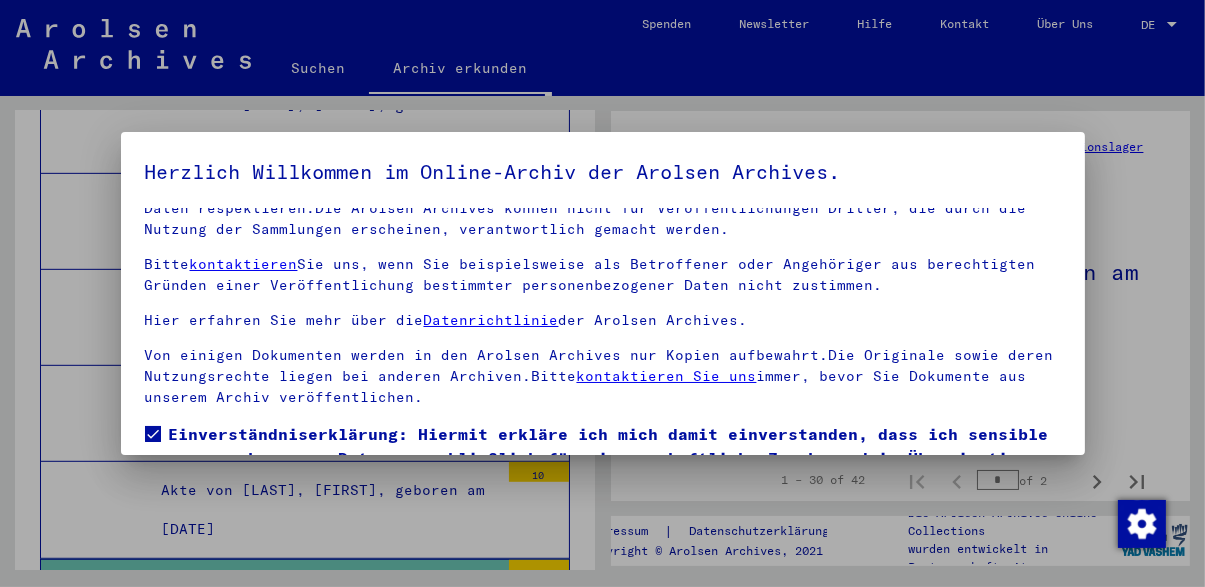 click at bounding box center (602, 293) 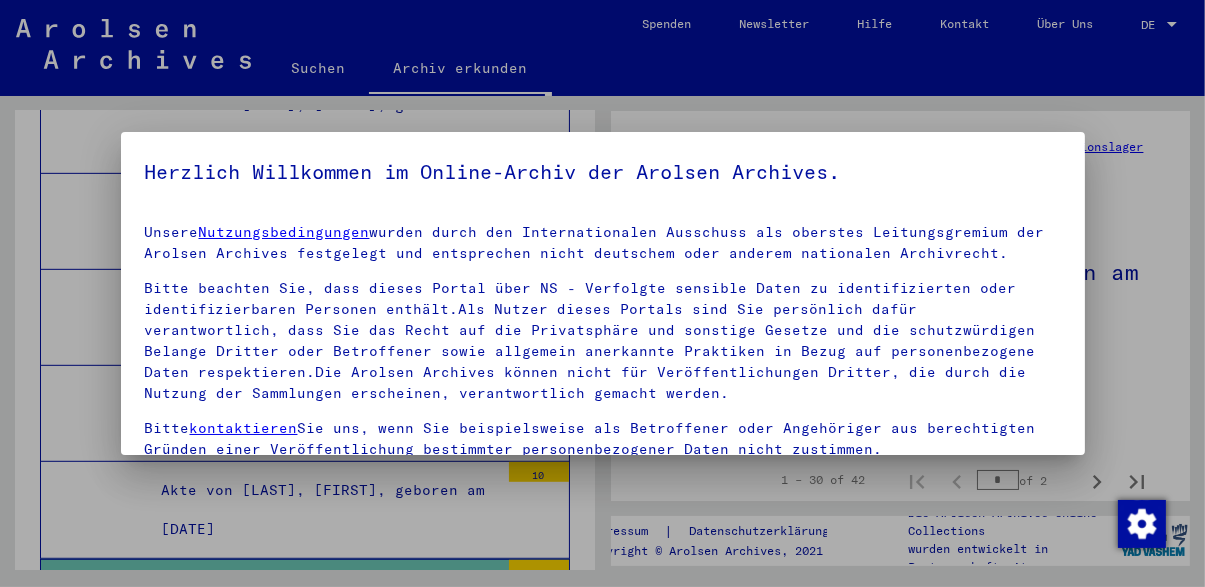 click at bounding box center [602, 293] 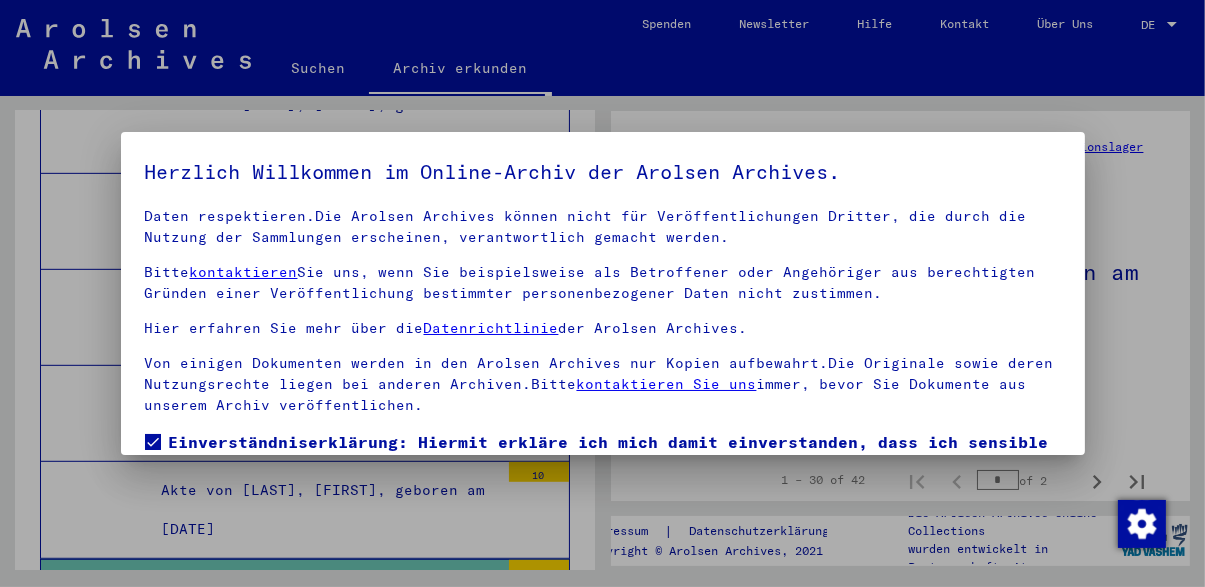 scroll, scrollTop: 166, scrollLeft: 0, axis: vertical 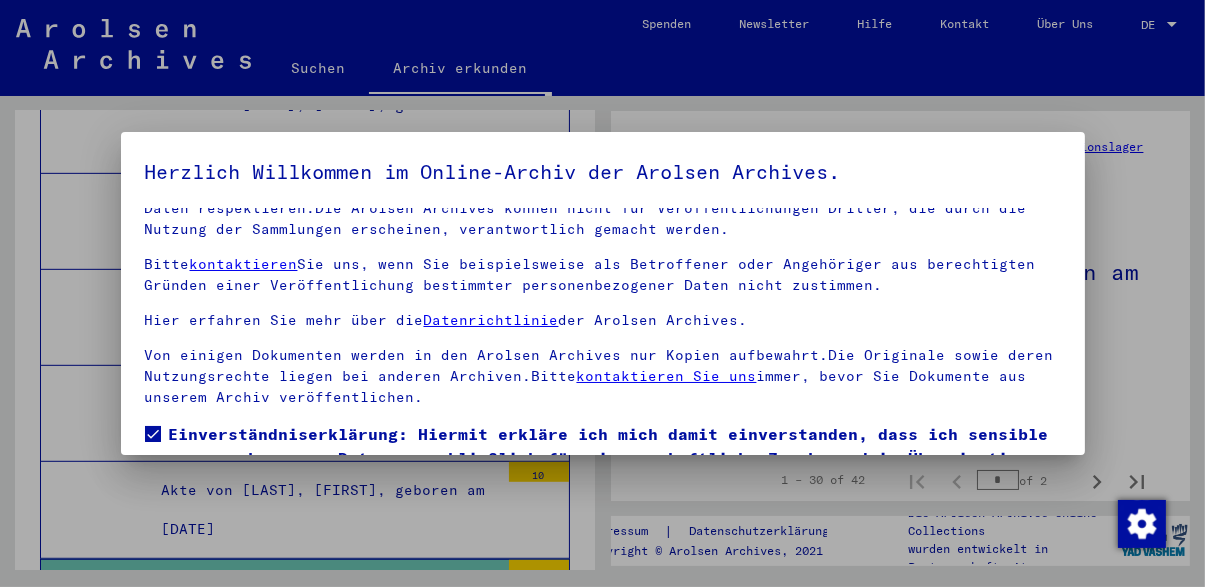 click at bounding box center [602, 293] 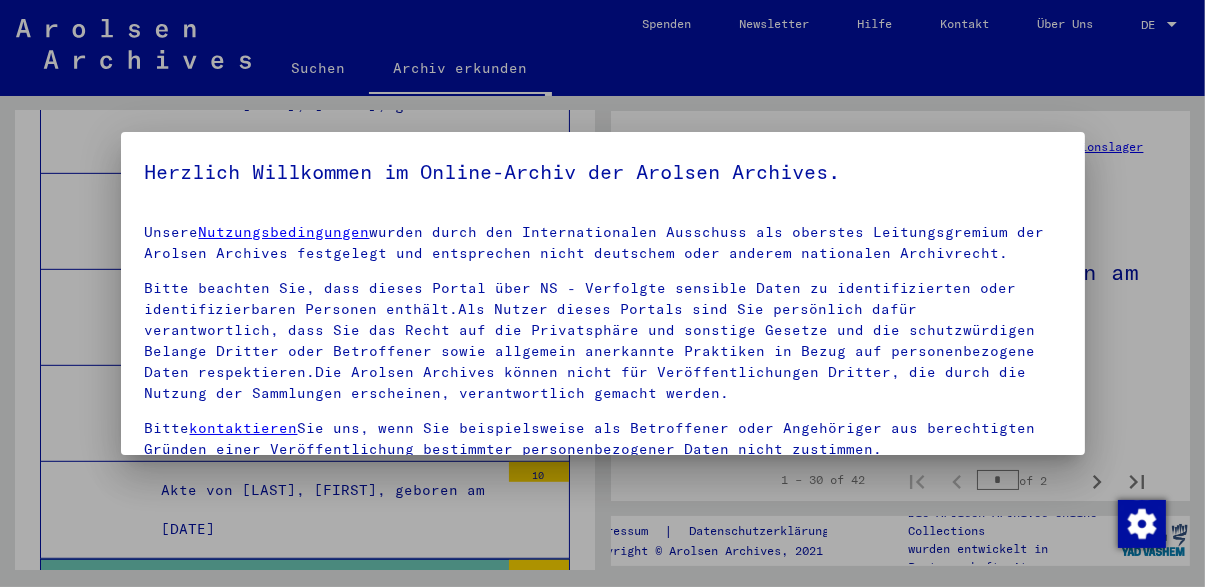 click at bounding box center [602, 293] 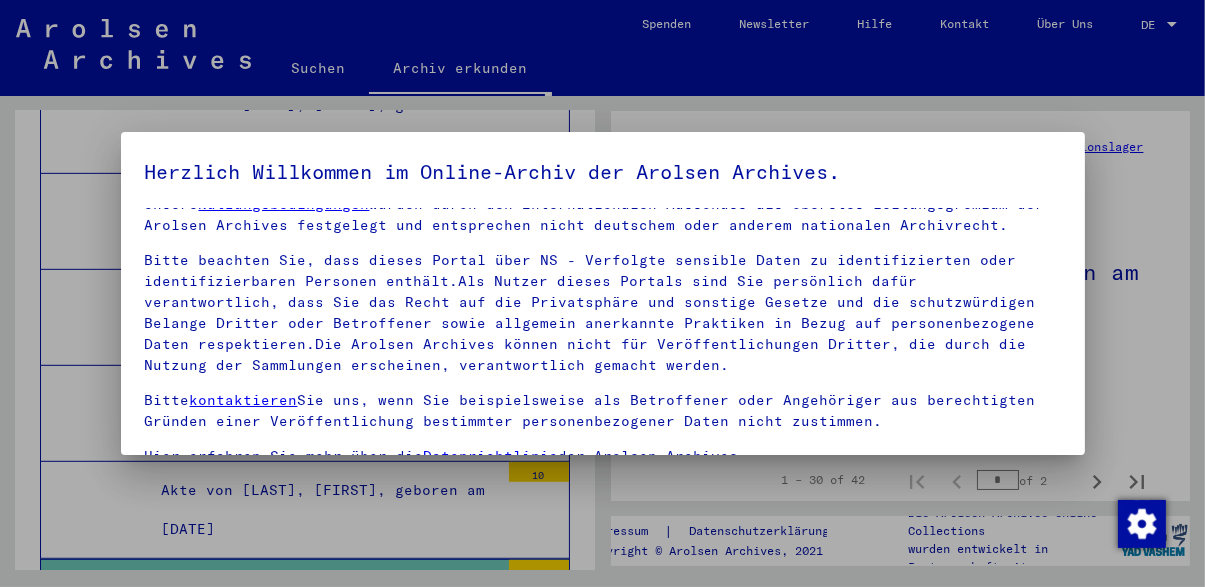 scroll, scrollTop: 0, scrollLeft: 0, axis: both 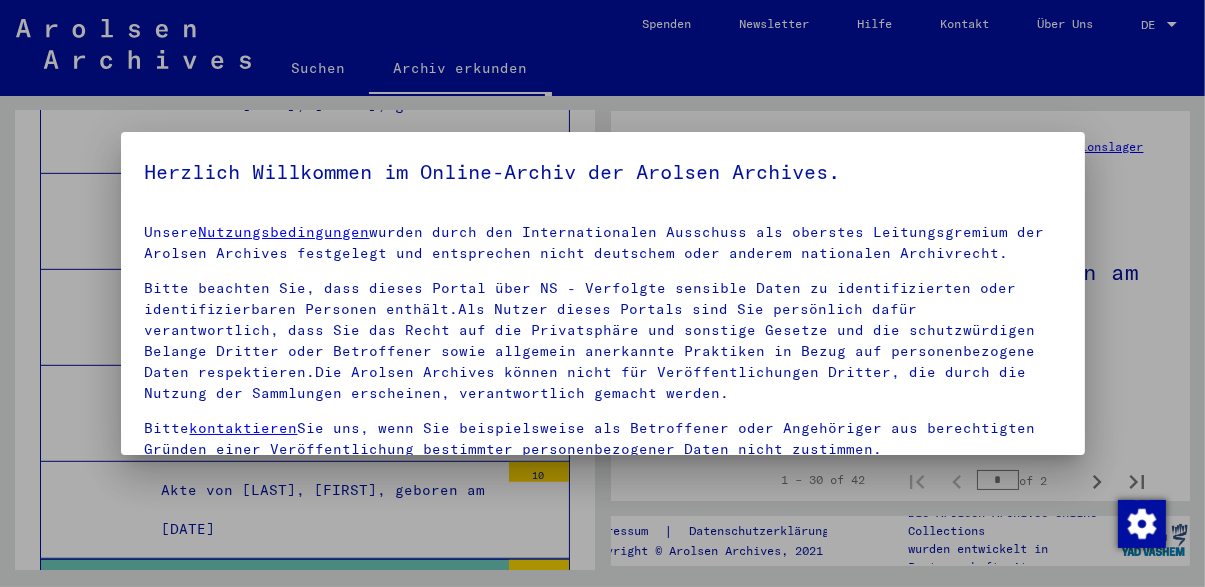 click at bounding box center [602, 293] 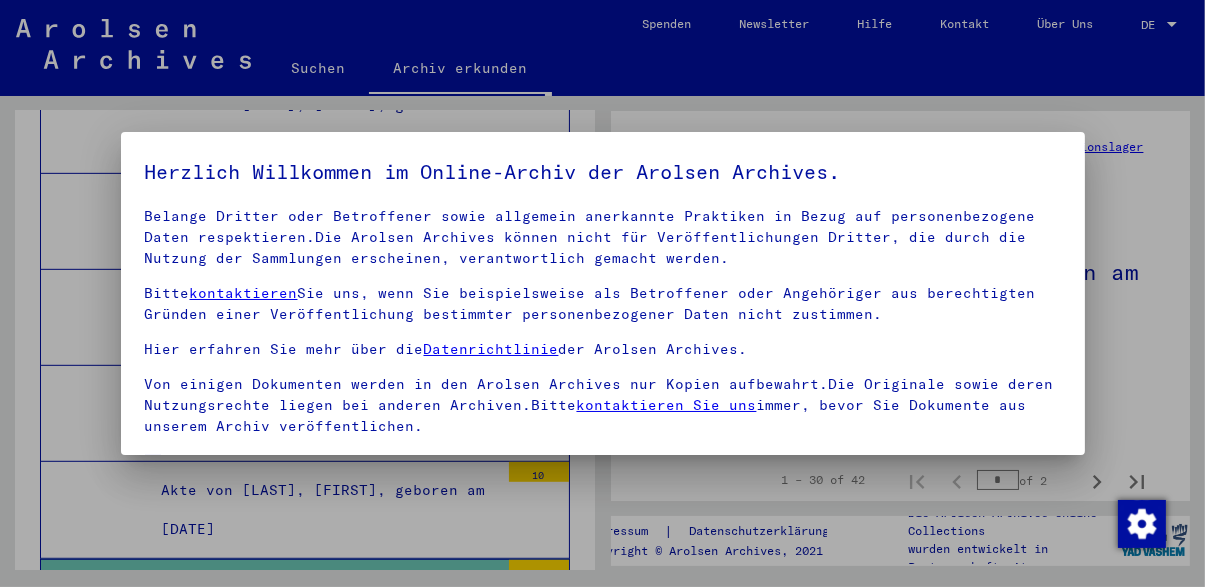 scroll, scrollTop: 166, scrollLeft: 0, axis: vertical 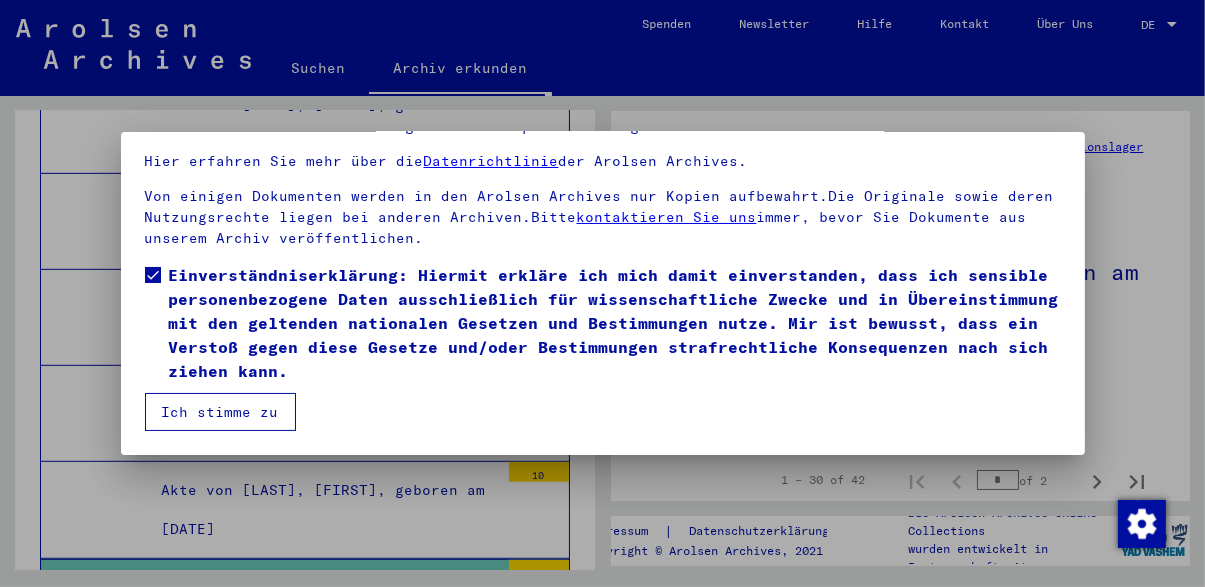 click on "Ich stimme zu" at bounding box center (220, 412) 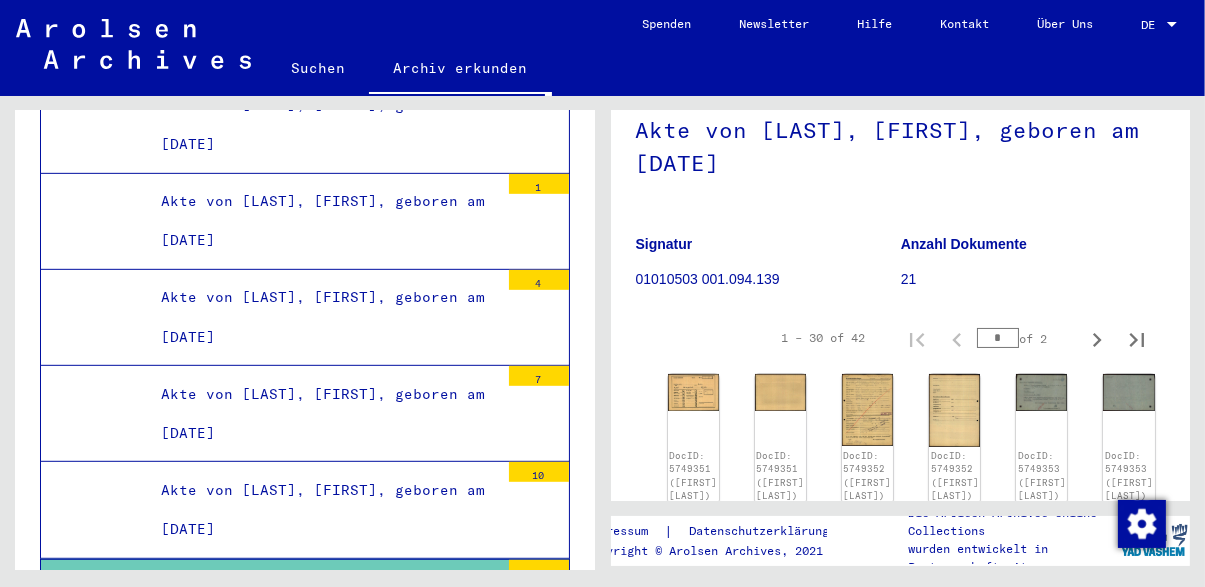 scroll, scrollTop: 145, scrollLeft: 0, axis: vertical 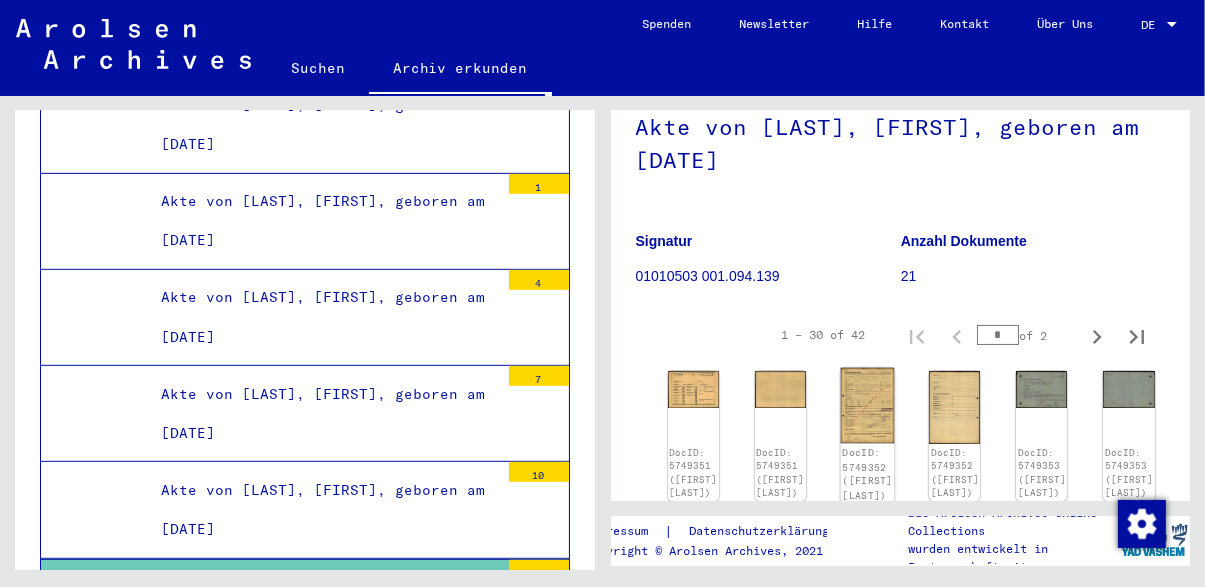 click 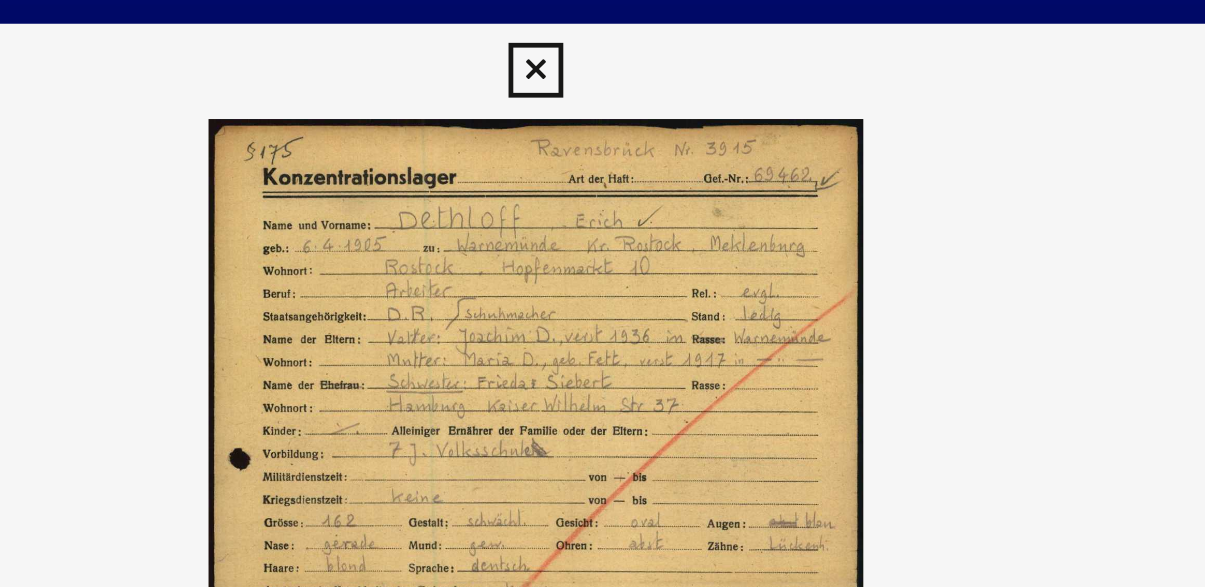click at bounding box center [602, 30] 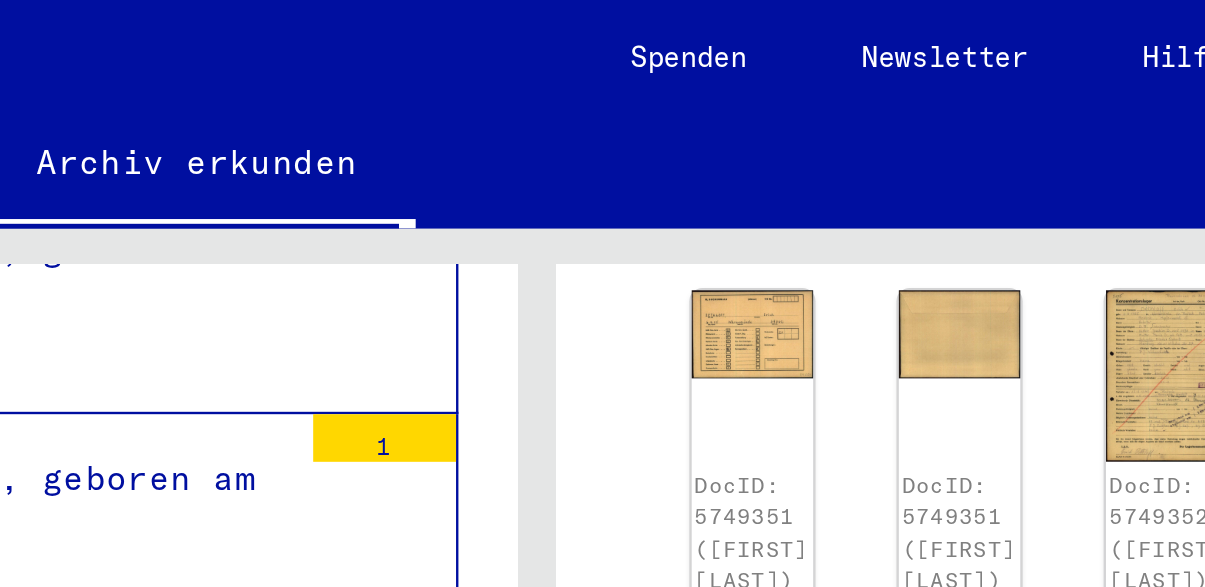 scroll, scrollTop: 395, scrollLeft: 0, axis: vertical 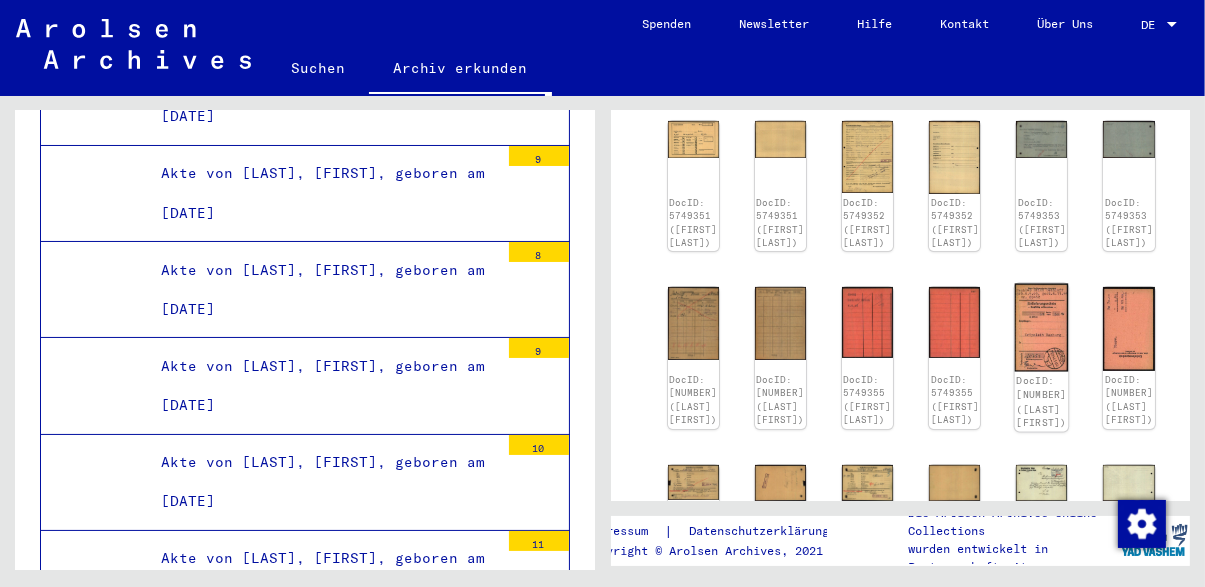 click 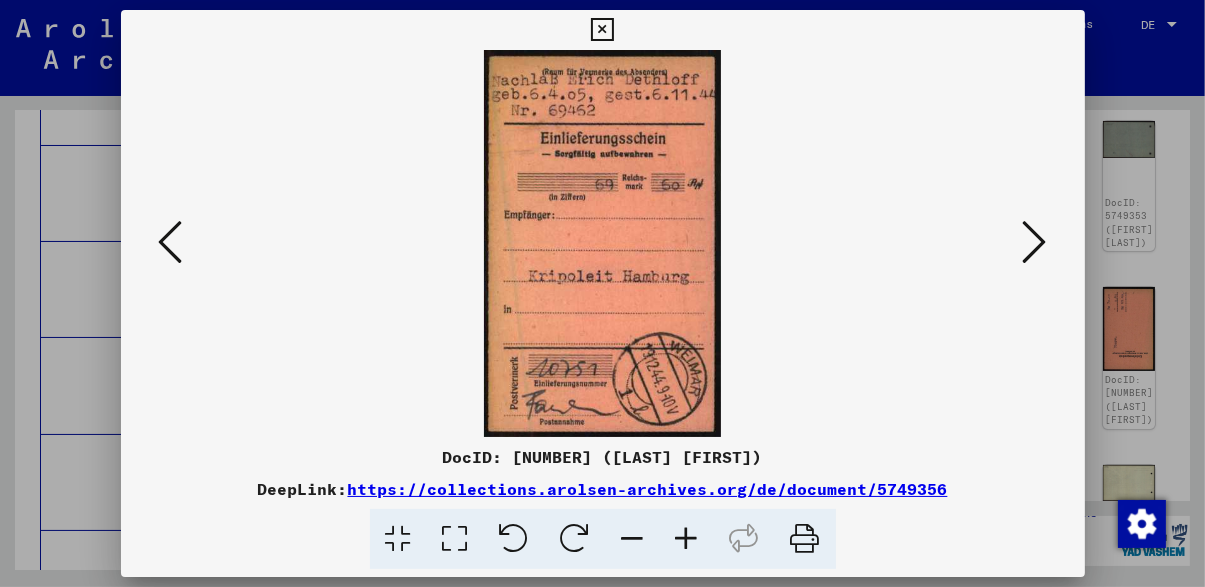 click at bounding box center [1035, 242] 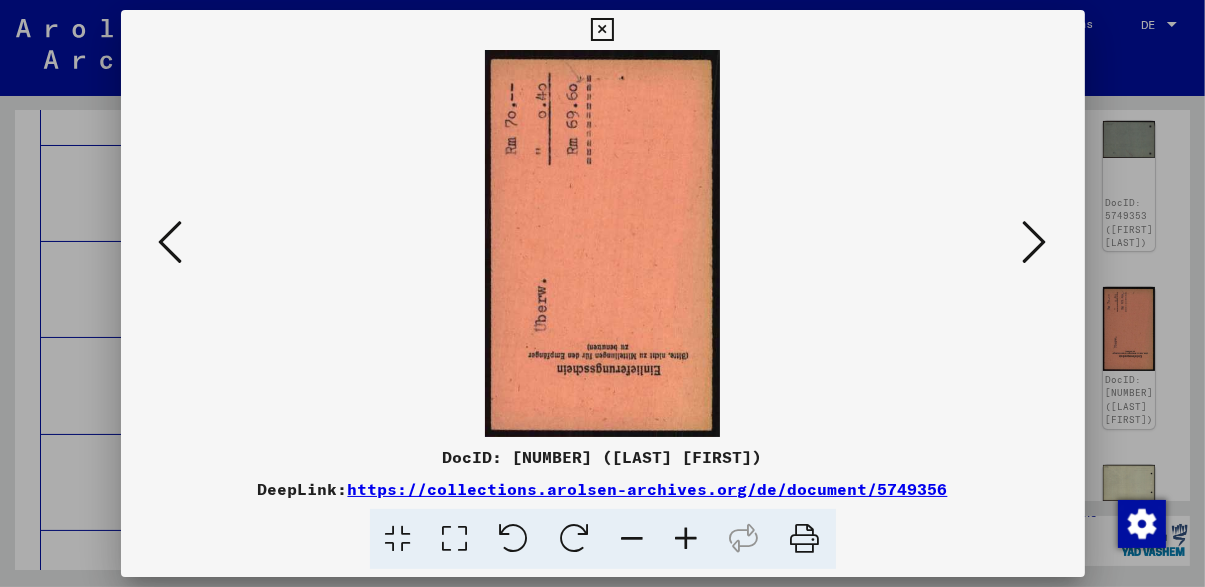 click at bounding box center (1035, 242) 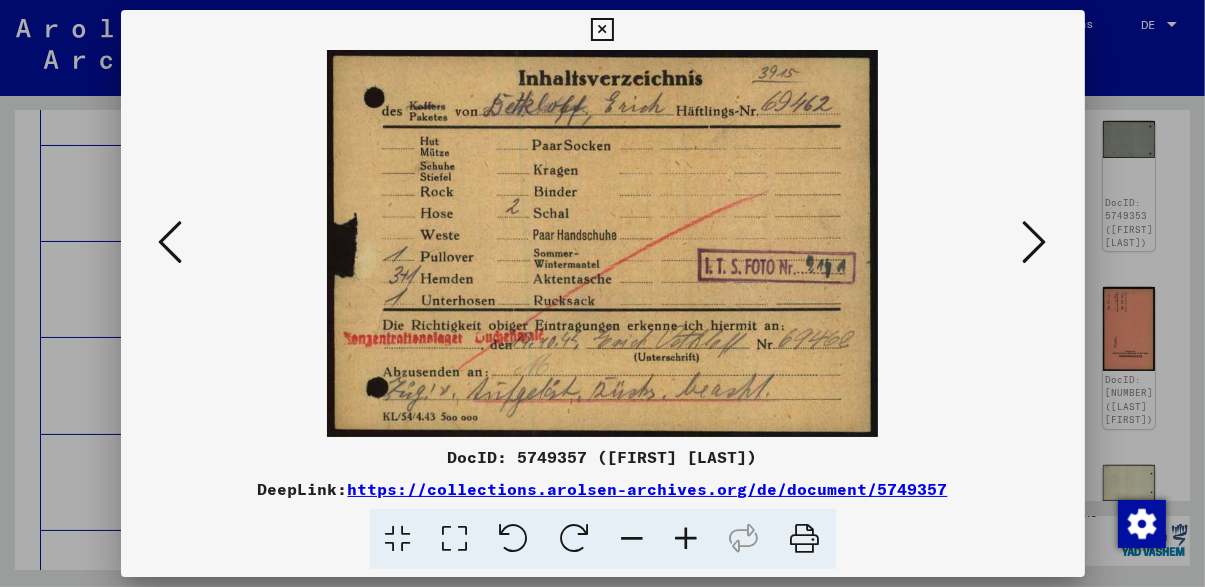 click at bounding box center [1035, 242] 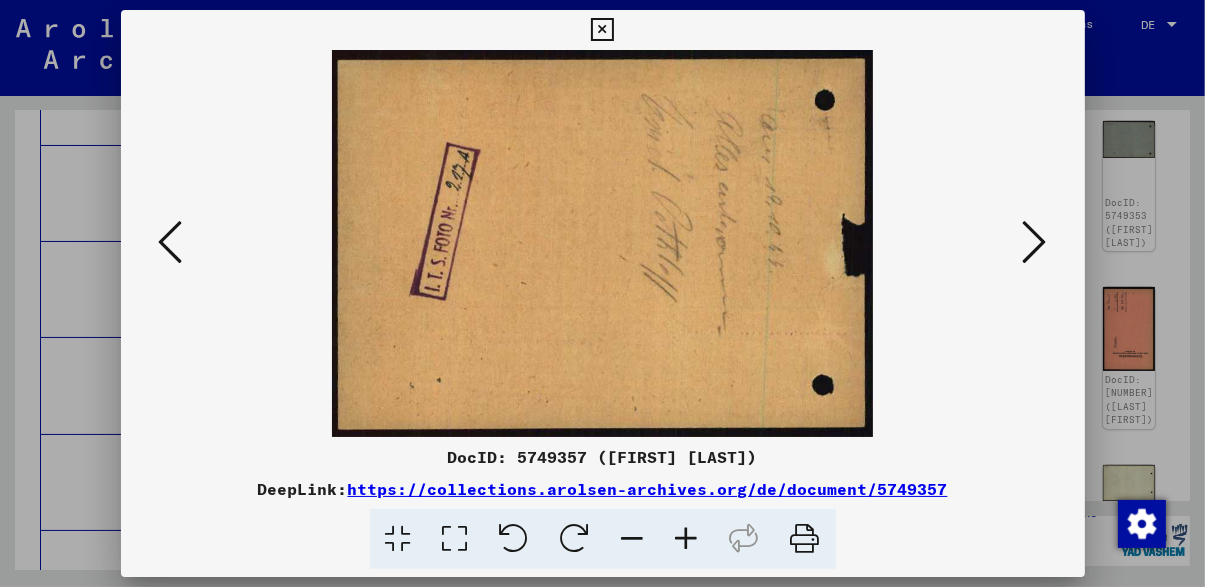 click at bounding box center [1035, 242] 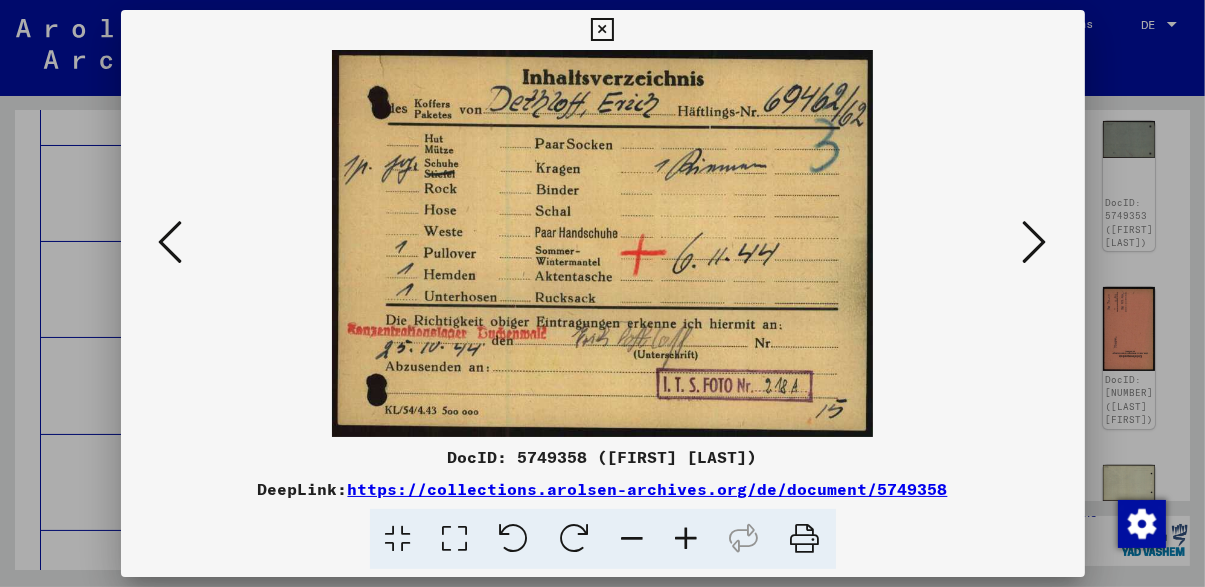 click at bounding box center [1035, 242] 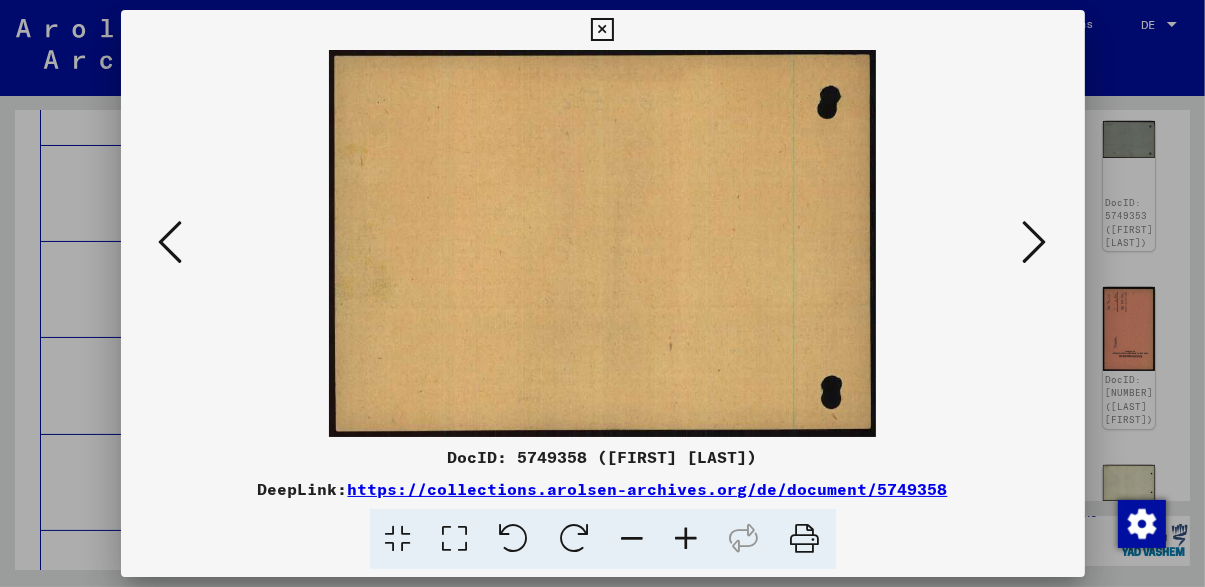 click at bounding box center [1035, 242] 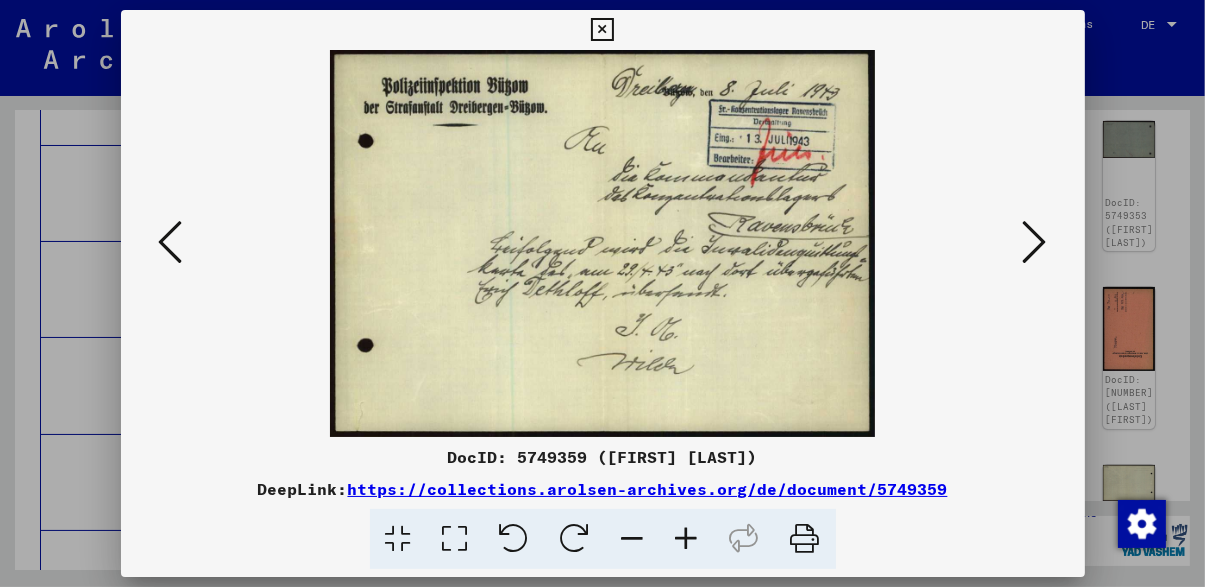 click at bounding box center (1035, 242) 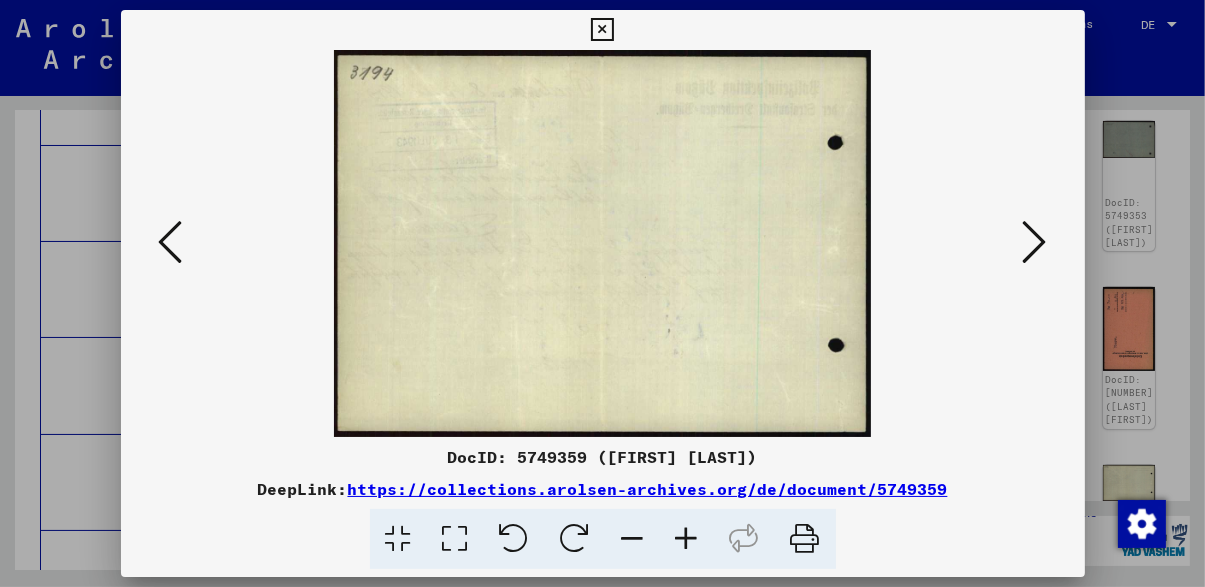 click at bounding box center (1035, 242) 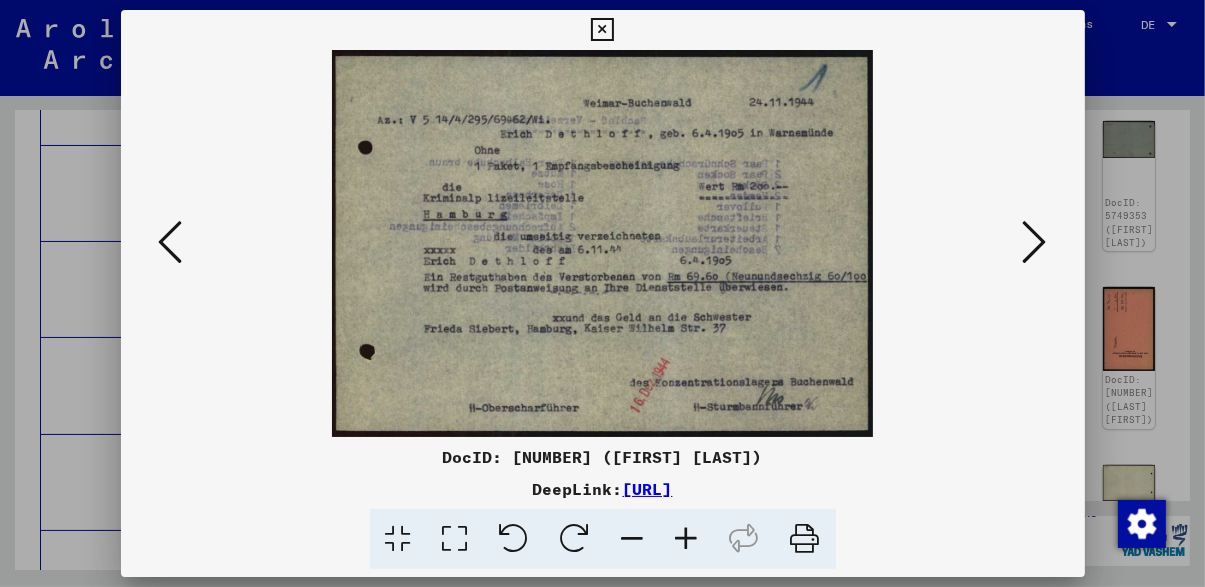 click at bounding box center [1035, 242] 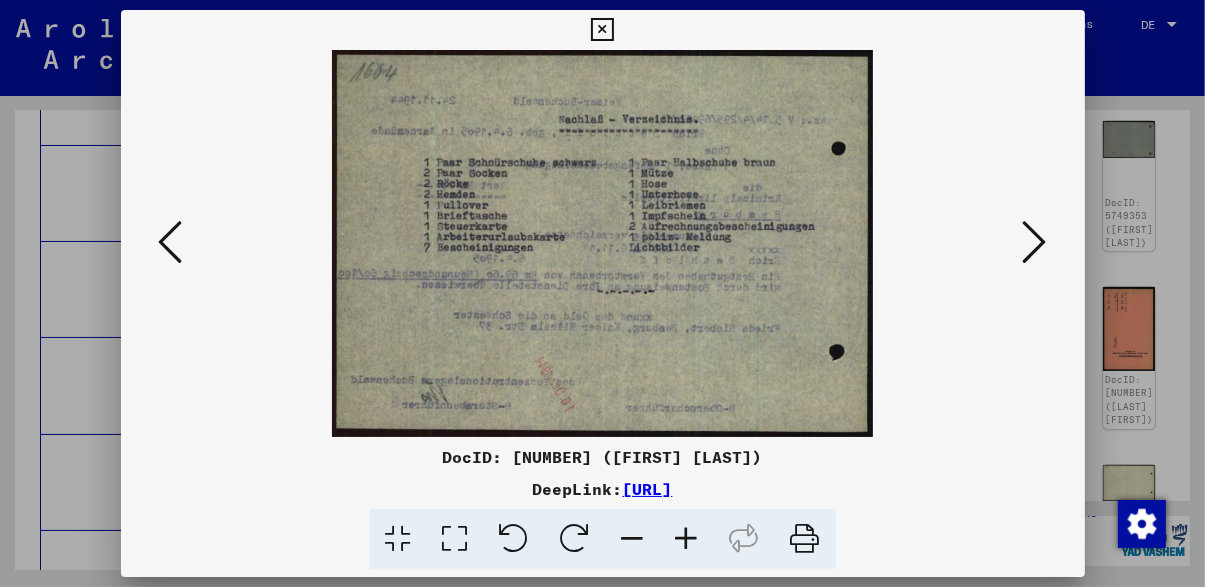 click at bounding box center [1035, 242] 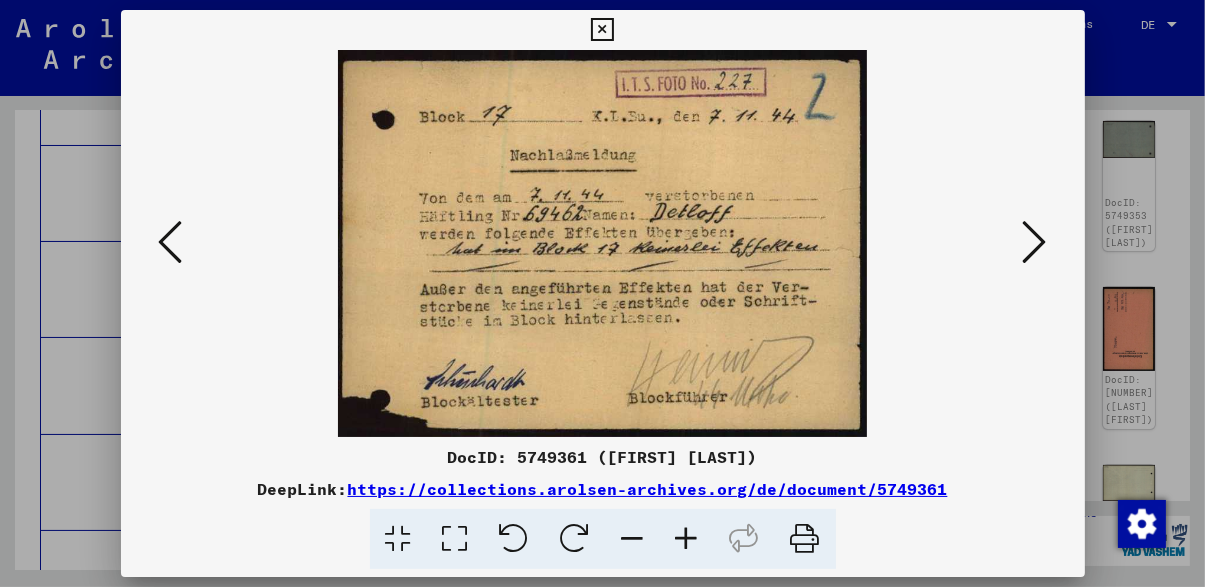 click at bounding box center (1035, 242) 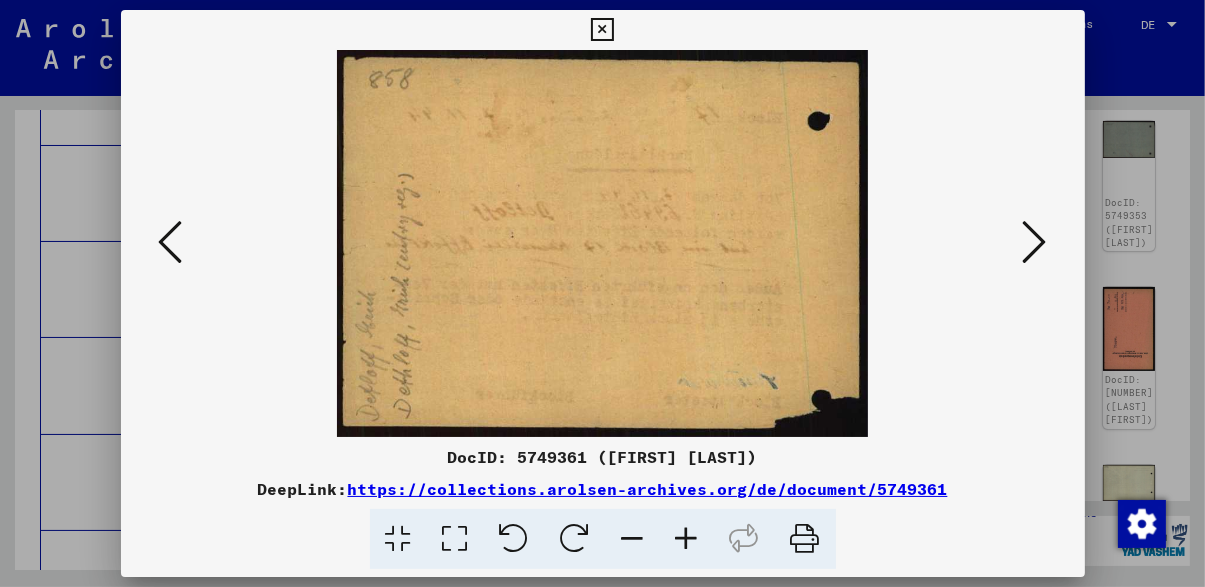 click at bounding box center (1035, 242) 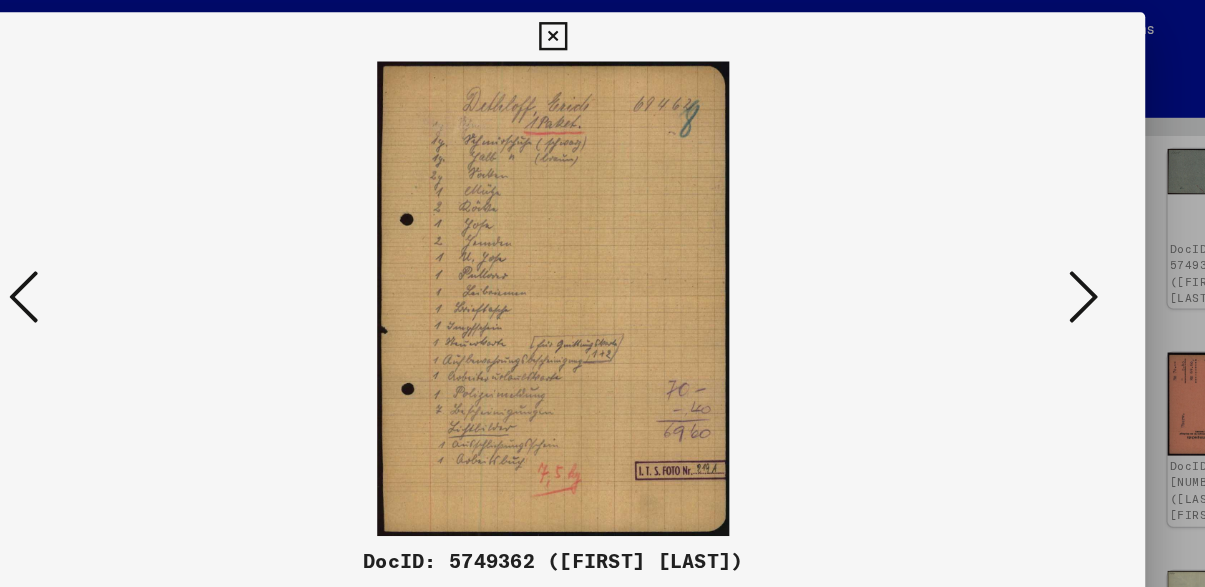 click at bounding box center (1035, 242) 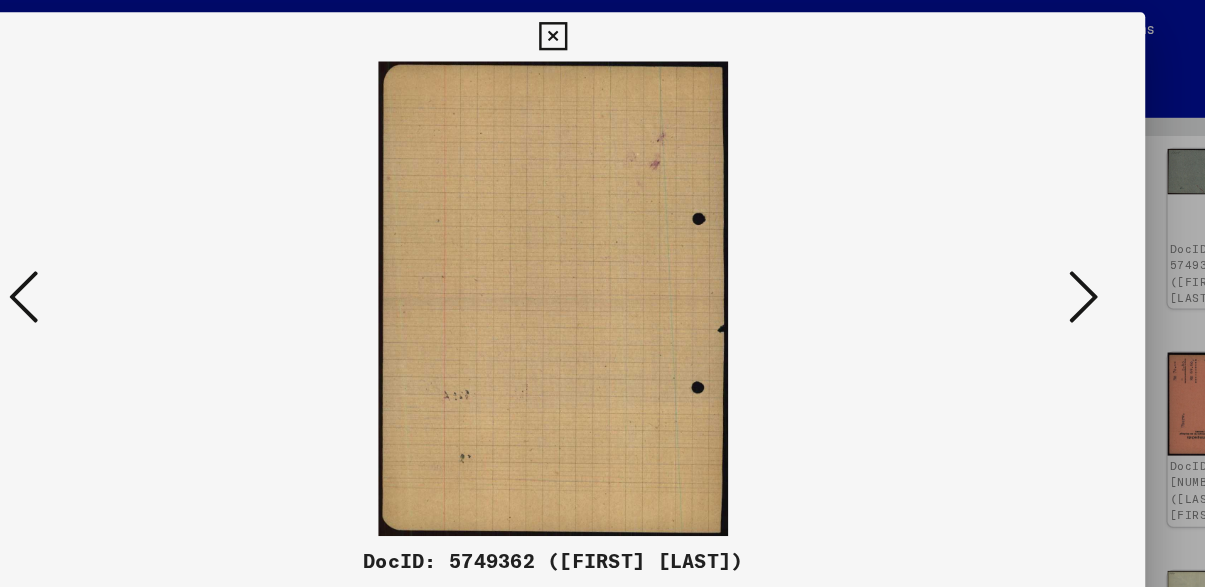 click at bounding box center [1035, 243] 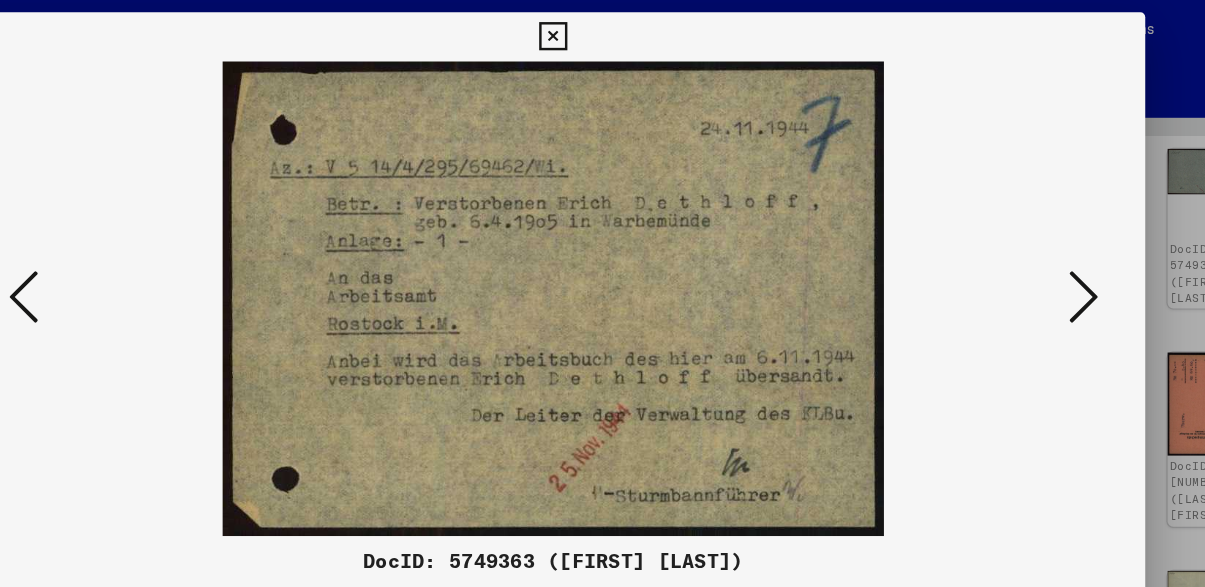 click at bounding box center (1035, 242) 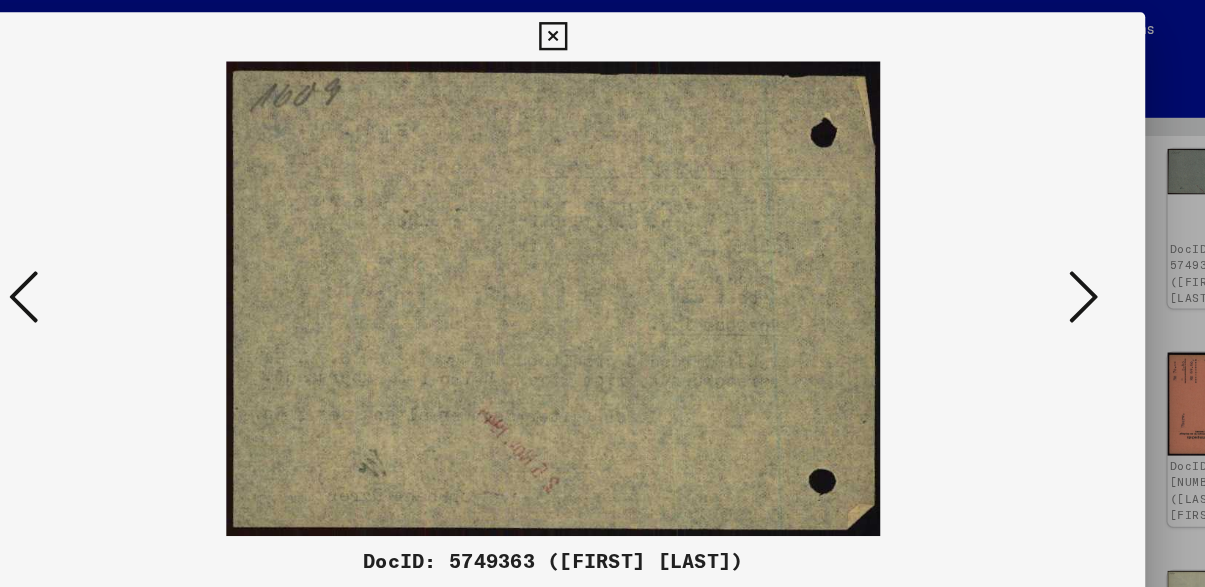 click at bounding box center (1035, 242) 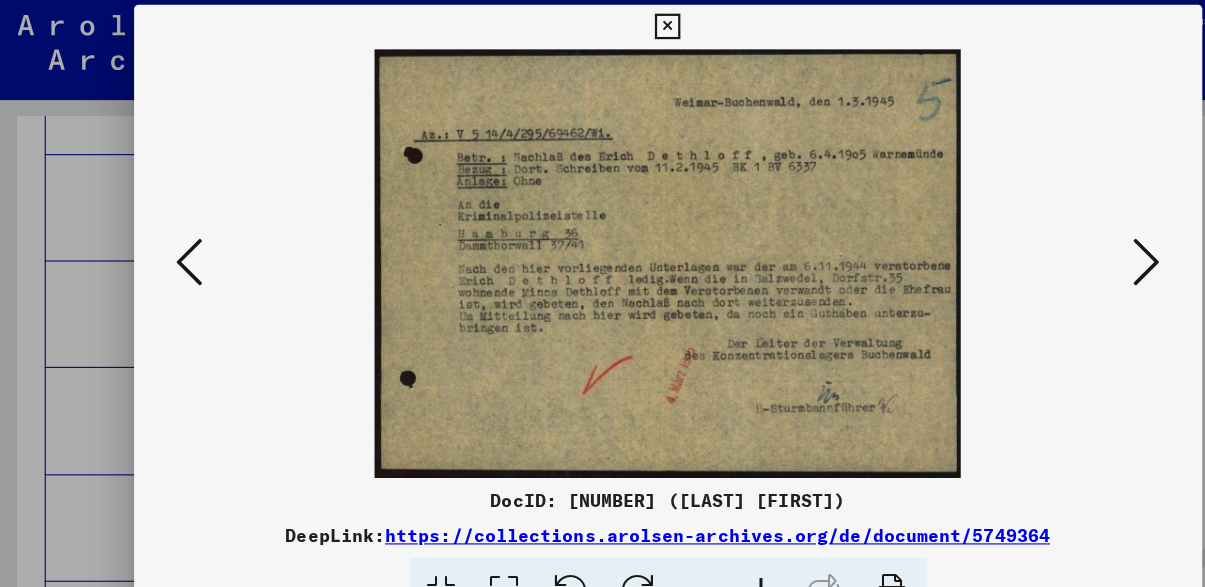 click at bounding box center (1035, 242) 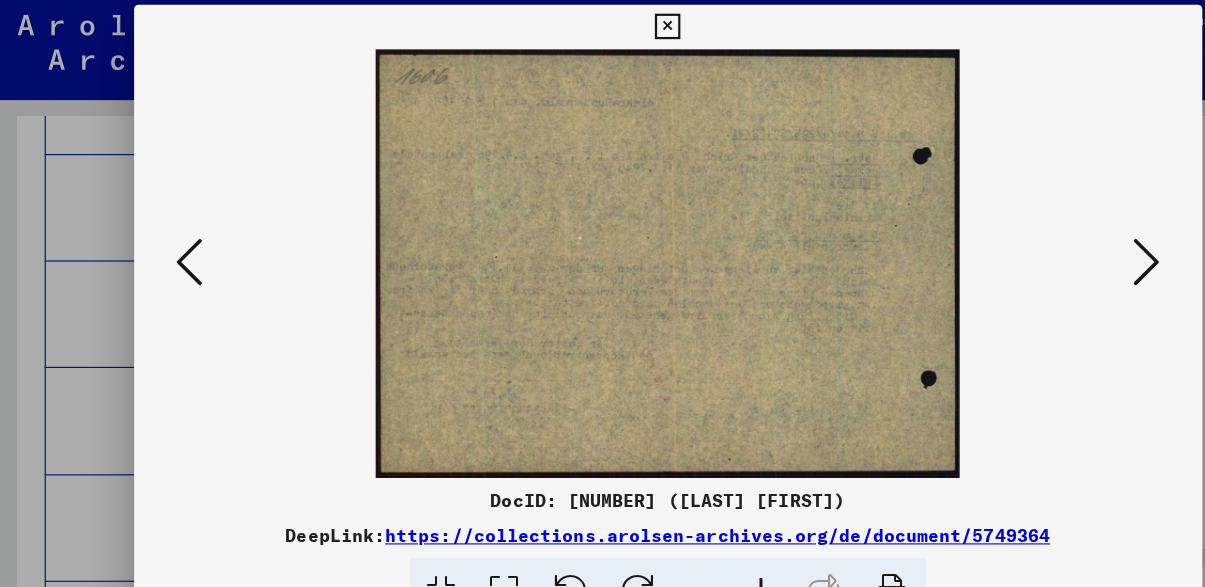 click at bounding box center (1035, 242) 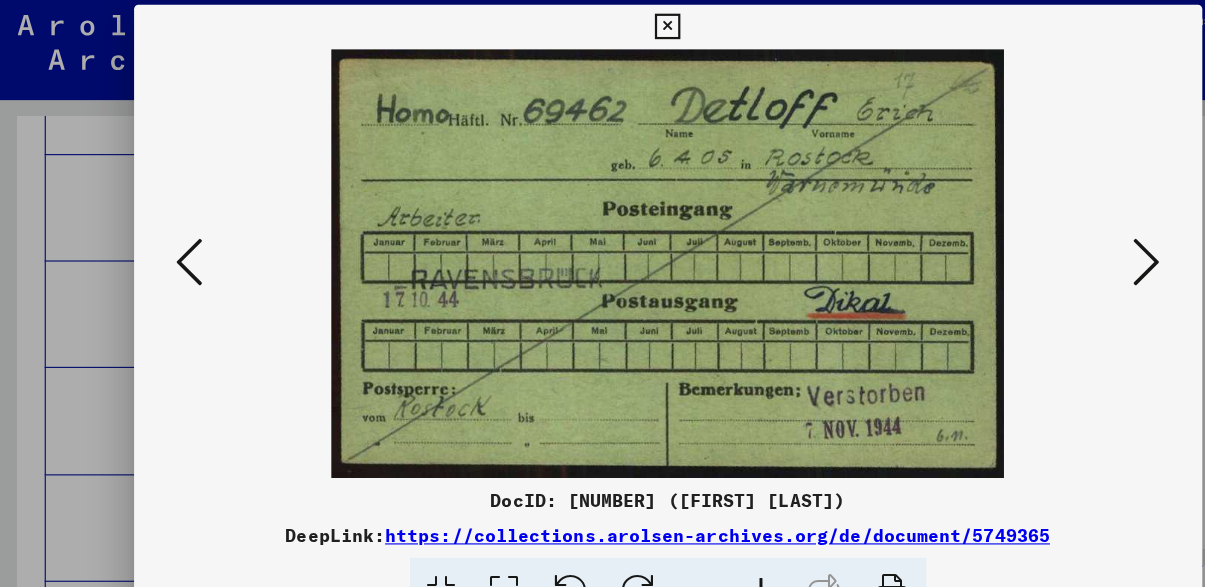 click at bounding box center (1035, 242) 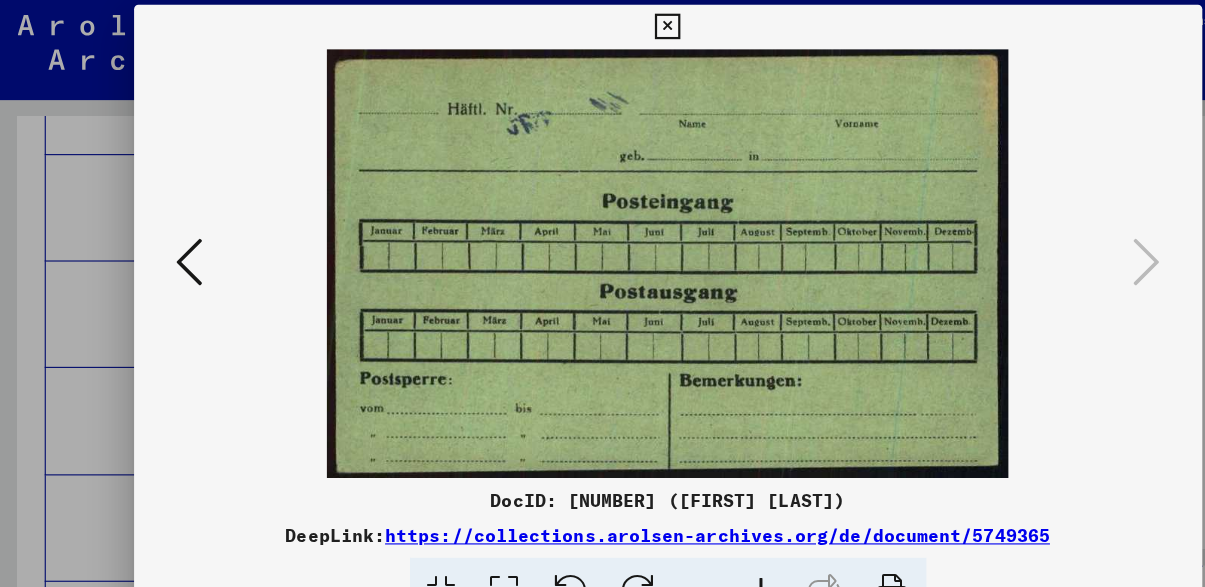 click at bounding box center (602, 30) 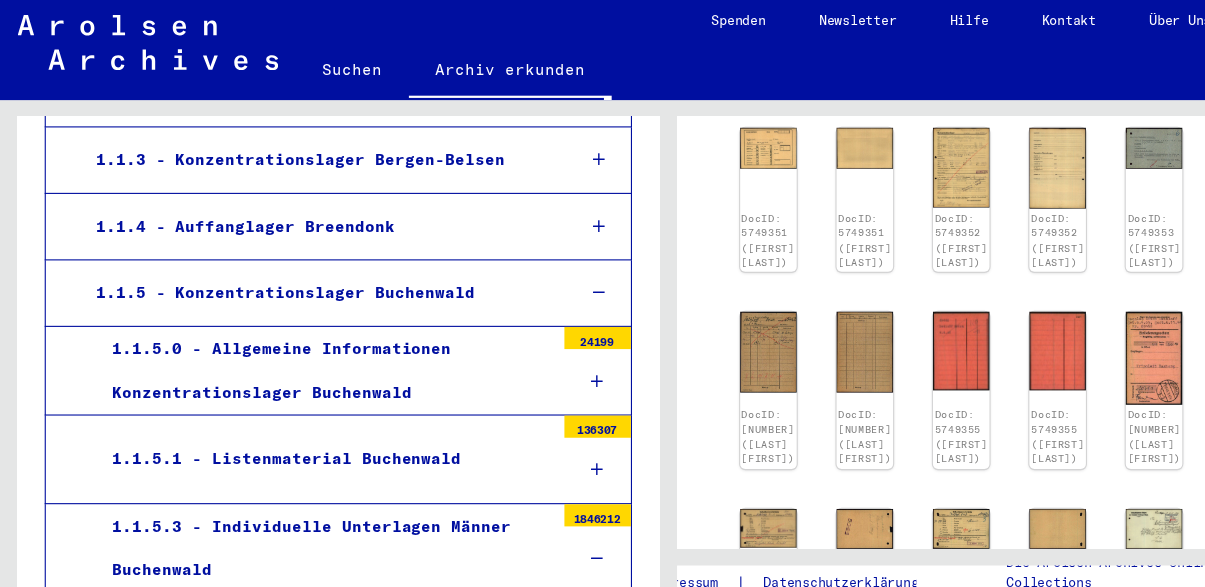 scroll, scrollTop: 542, scrollLeft: 0, axis: vertical 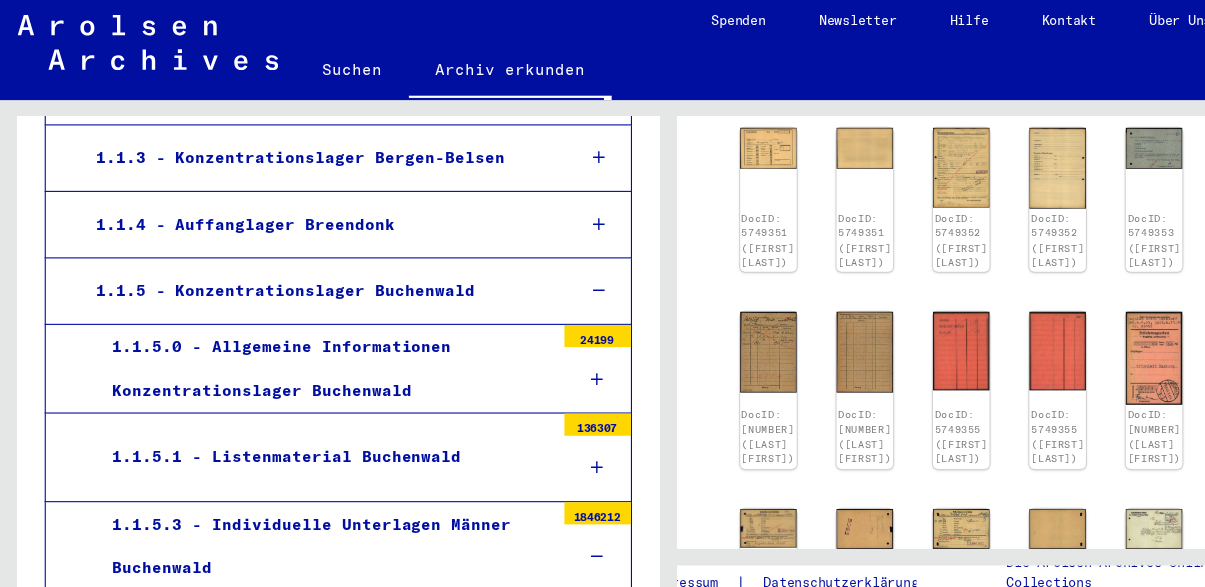 click on "1.1.5.0 - Allgemeine Informationen Konzentrationslager Buchenwald" at bounding box center (292, 338) 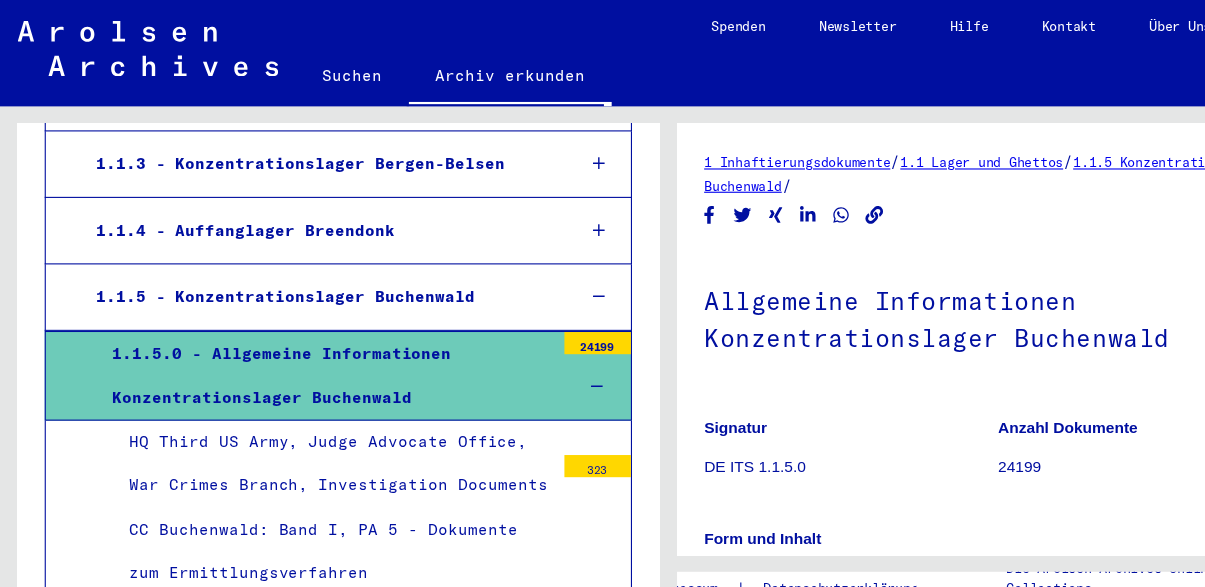 scroll, scrollTop: 598, scrollLeft: 0, axis: vertical 